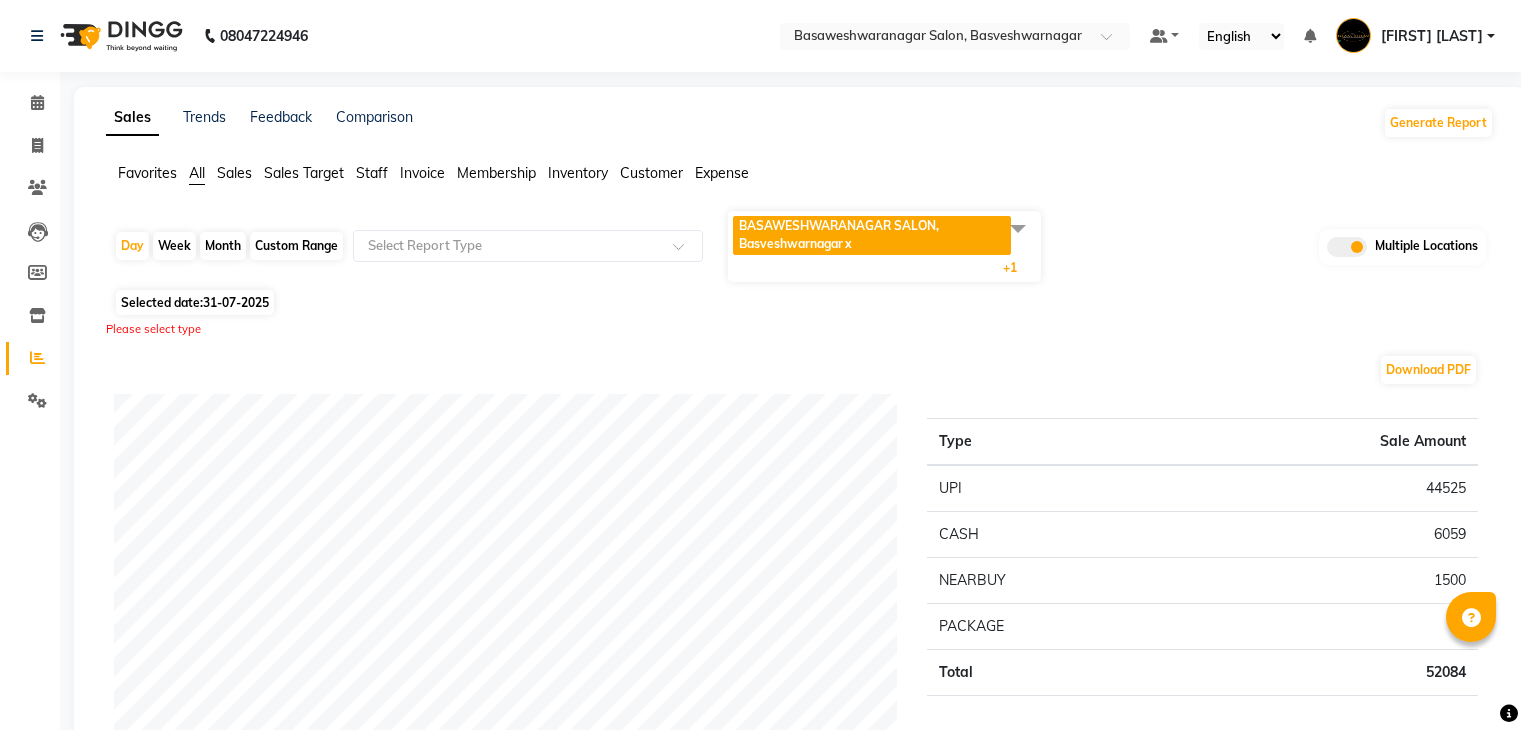 scroll, scrollTop: 0, scrollLeft: 0, axis: both 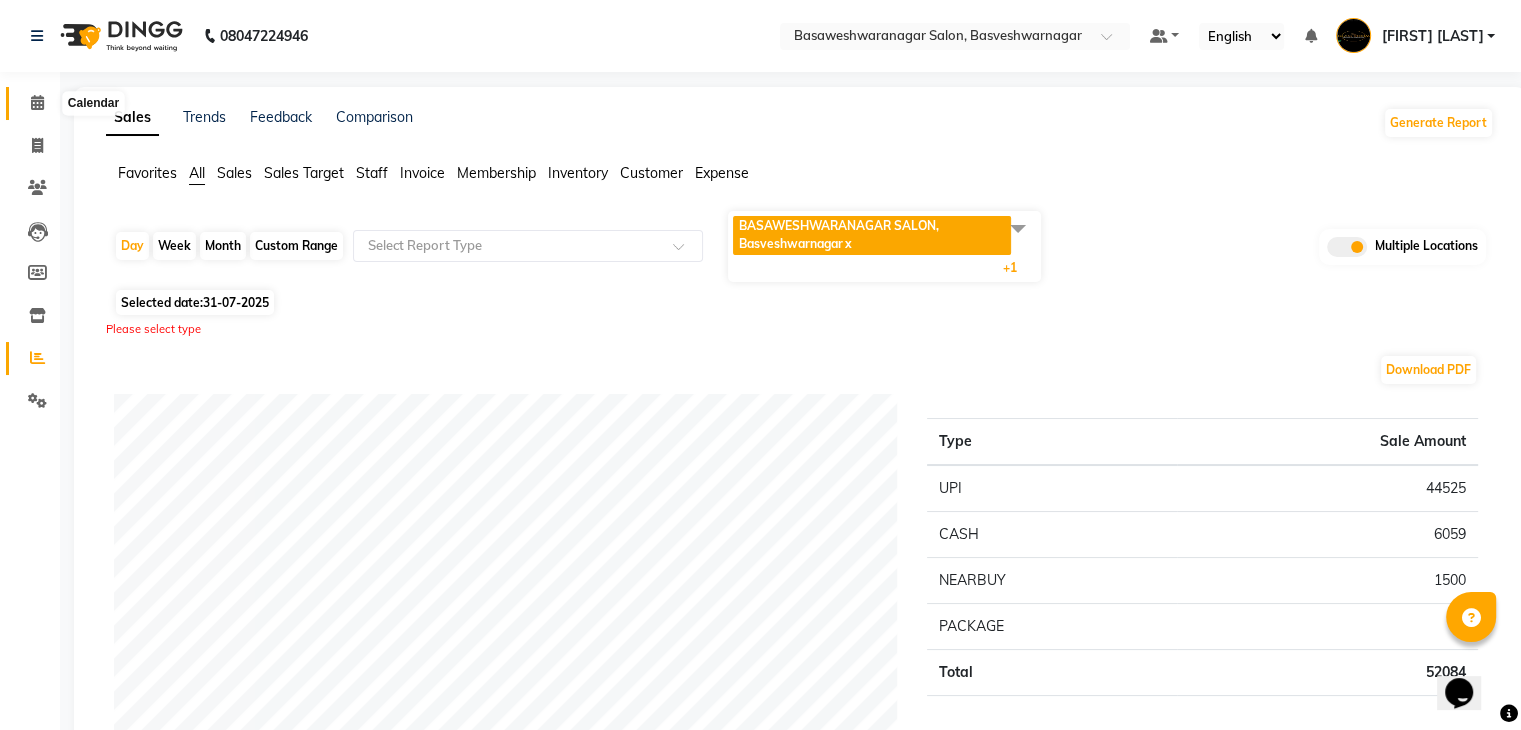 click 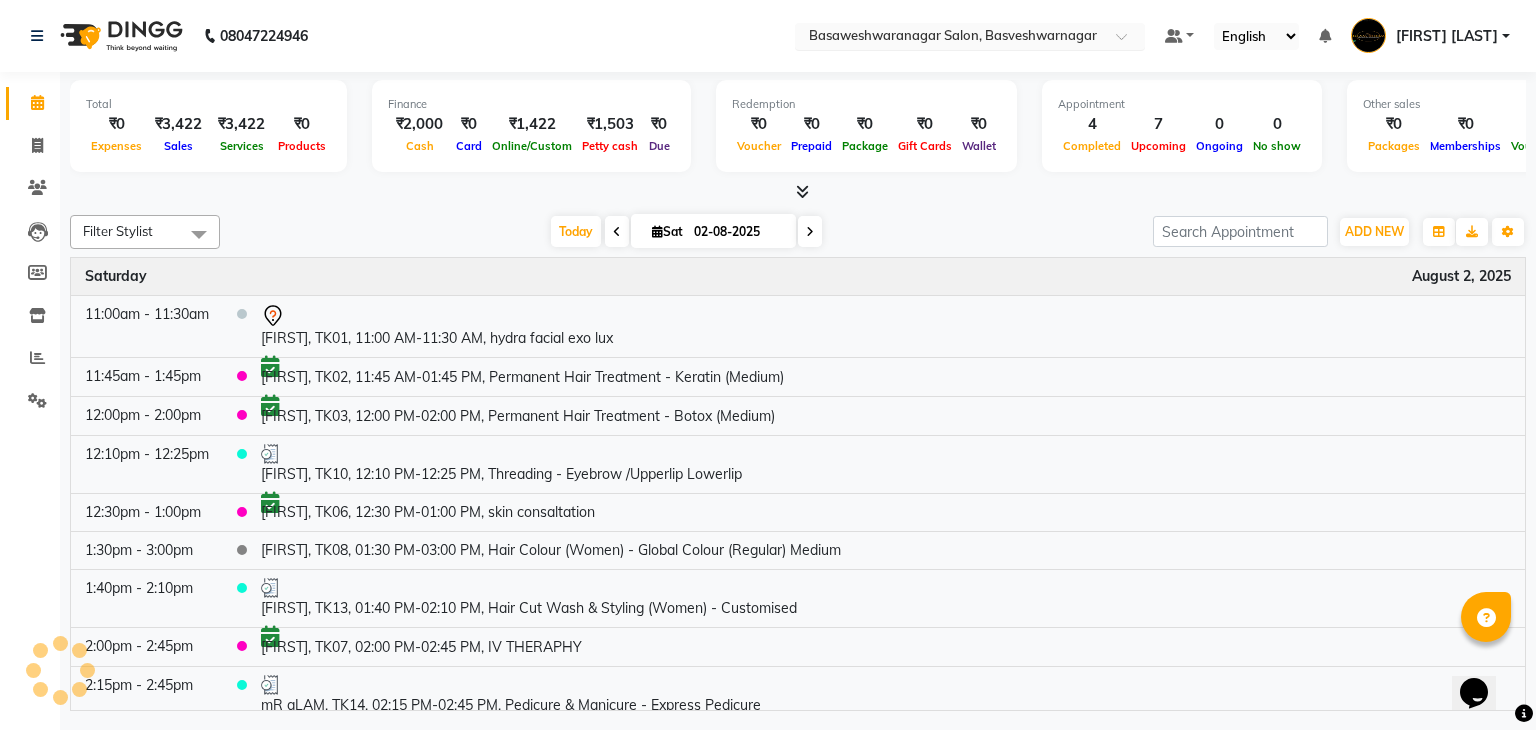 click on "× [CLINIC_NAME], [NEIGHBORHOOD]" at bounding box center (953, 36) 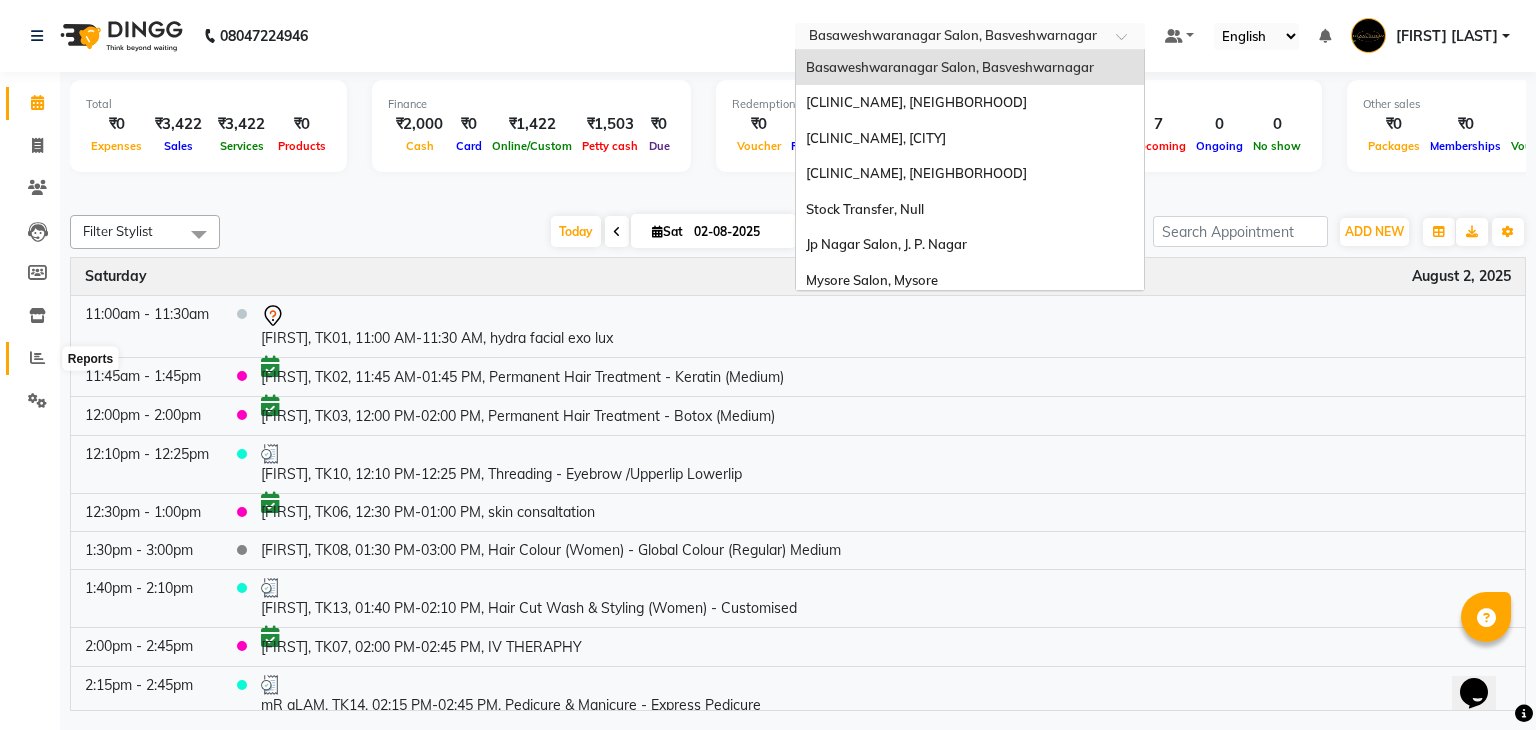 click 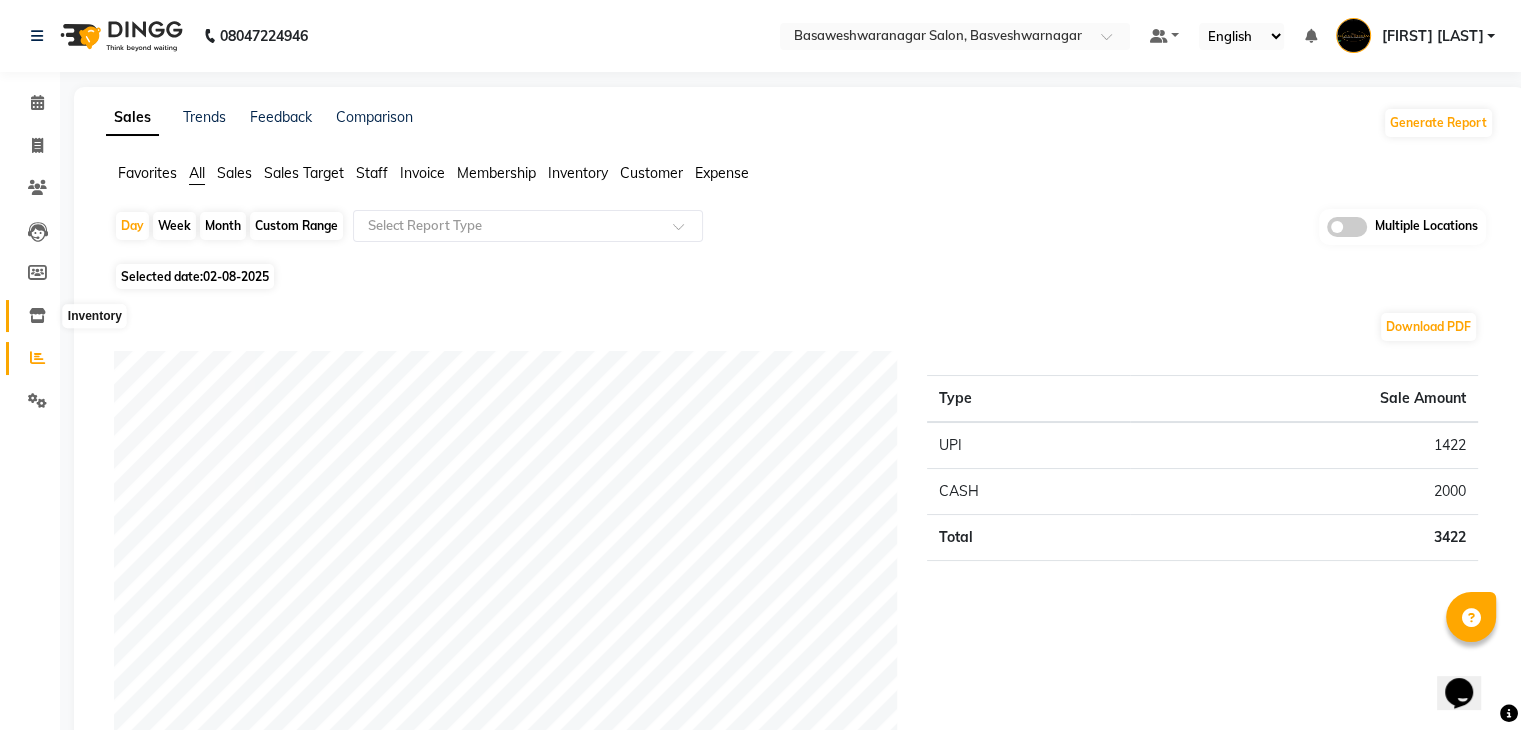 click 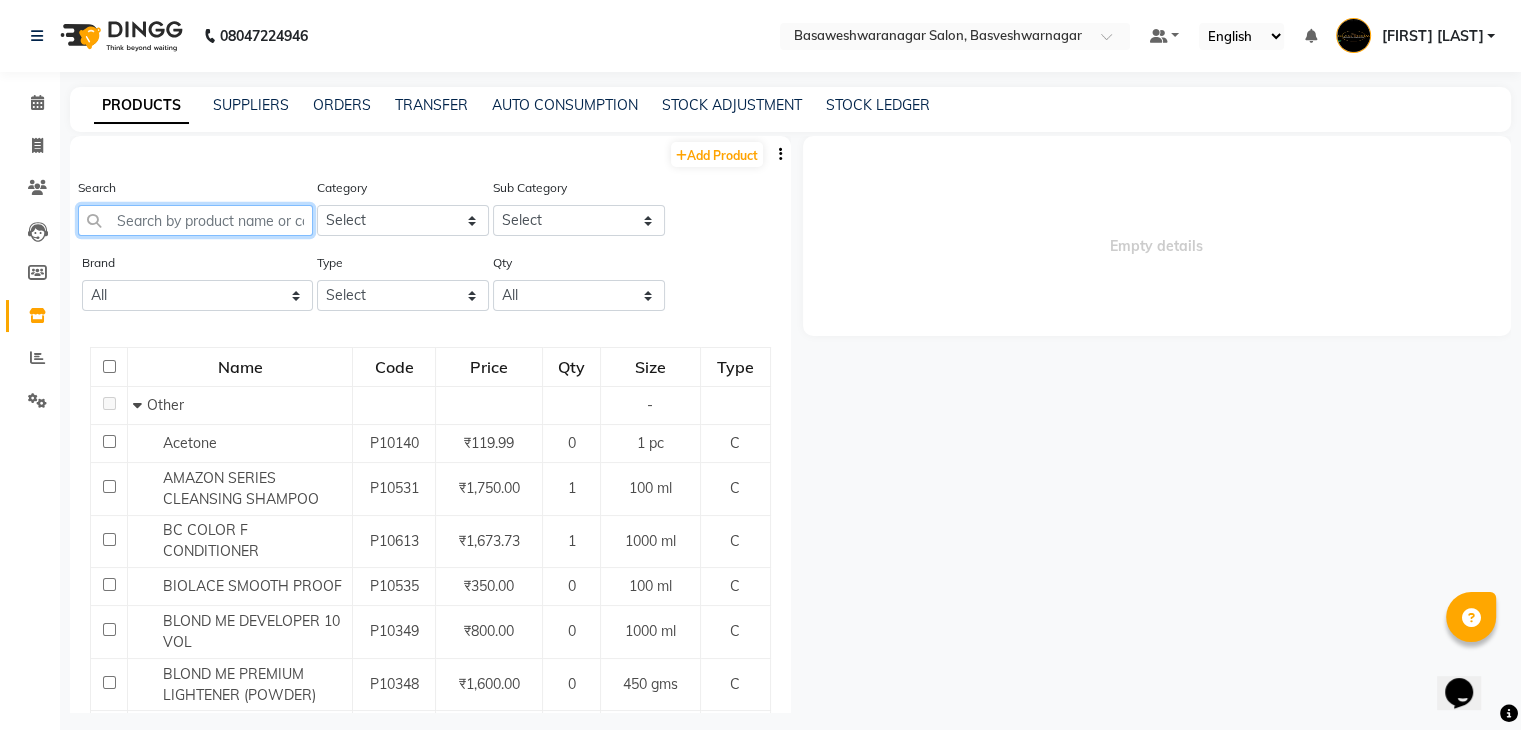 click 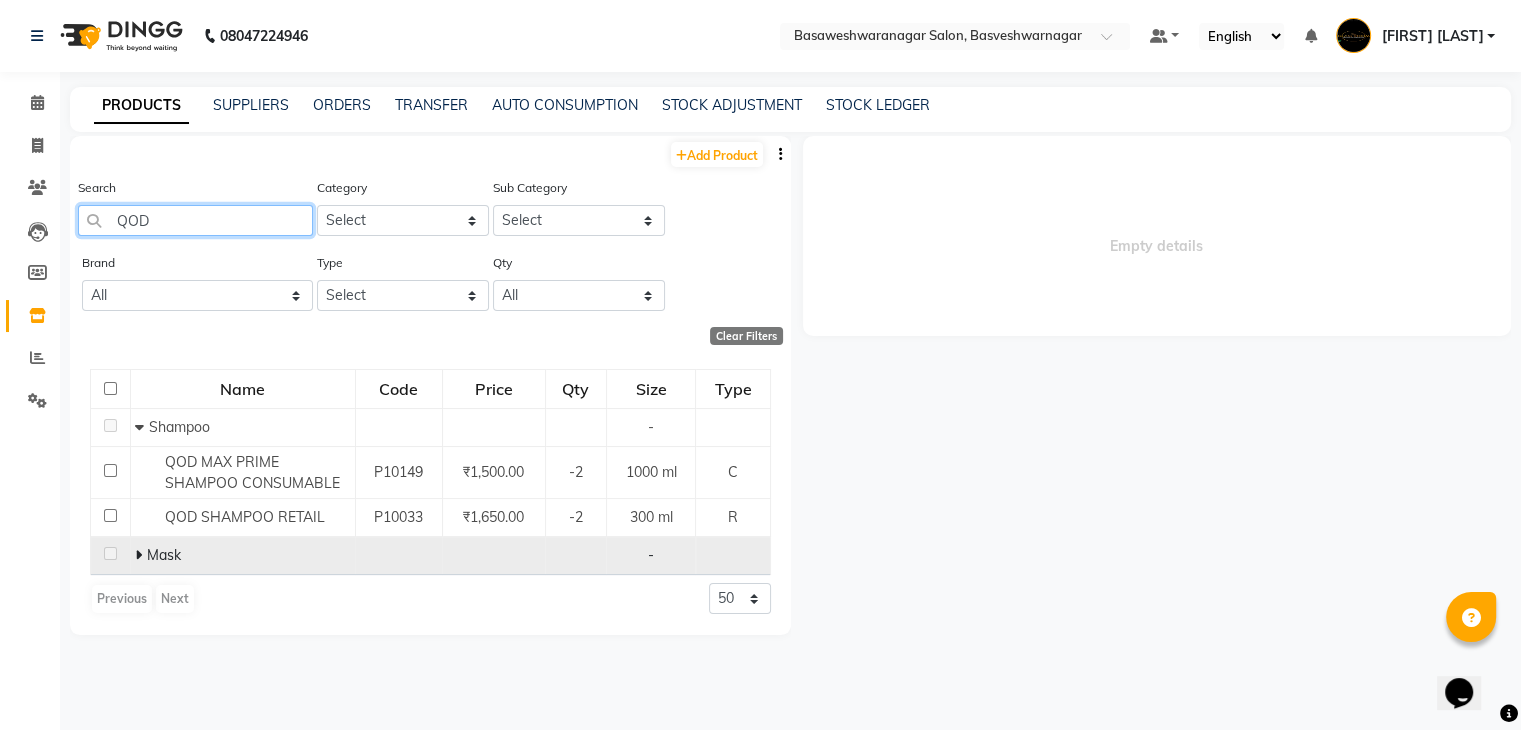 type on "QOD" 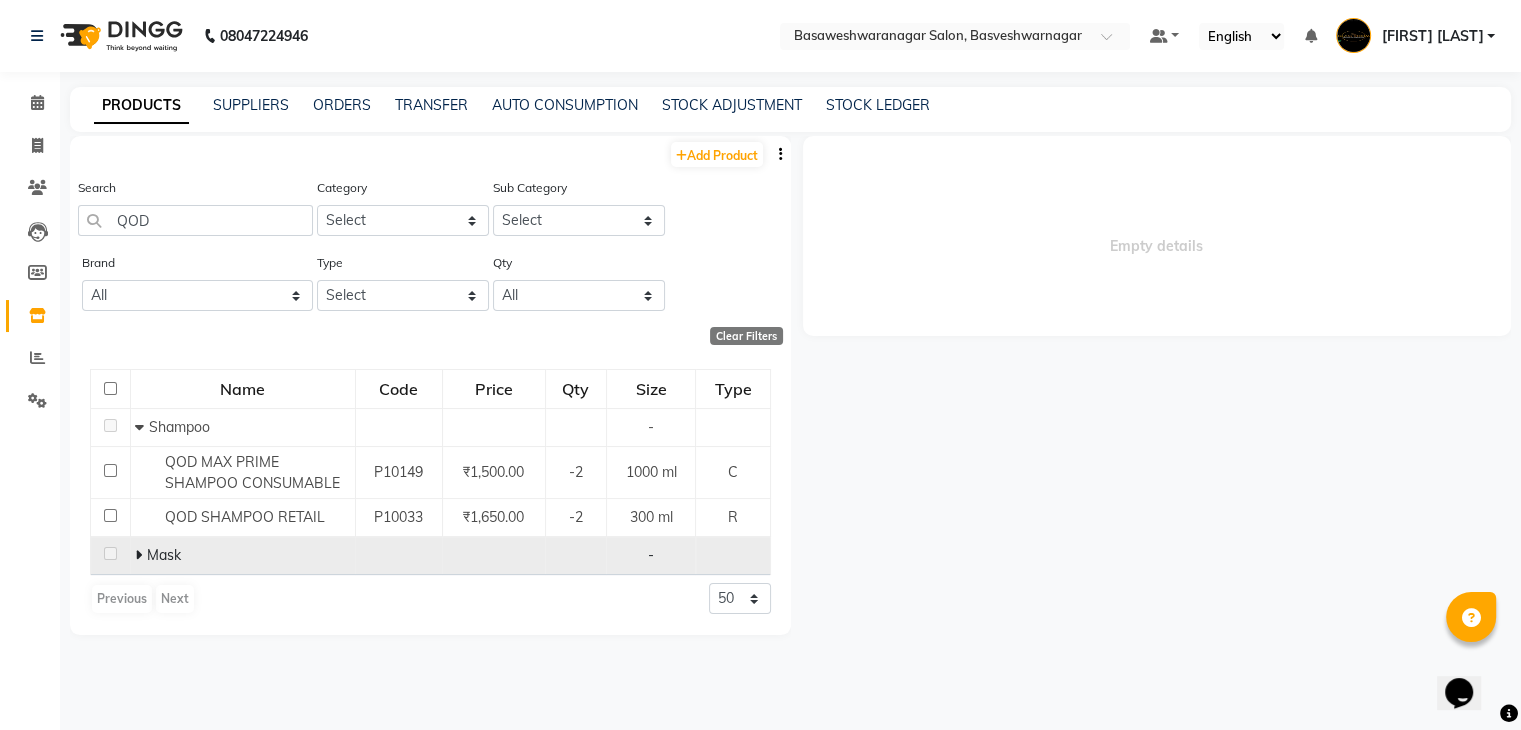 click 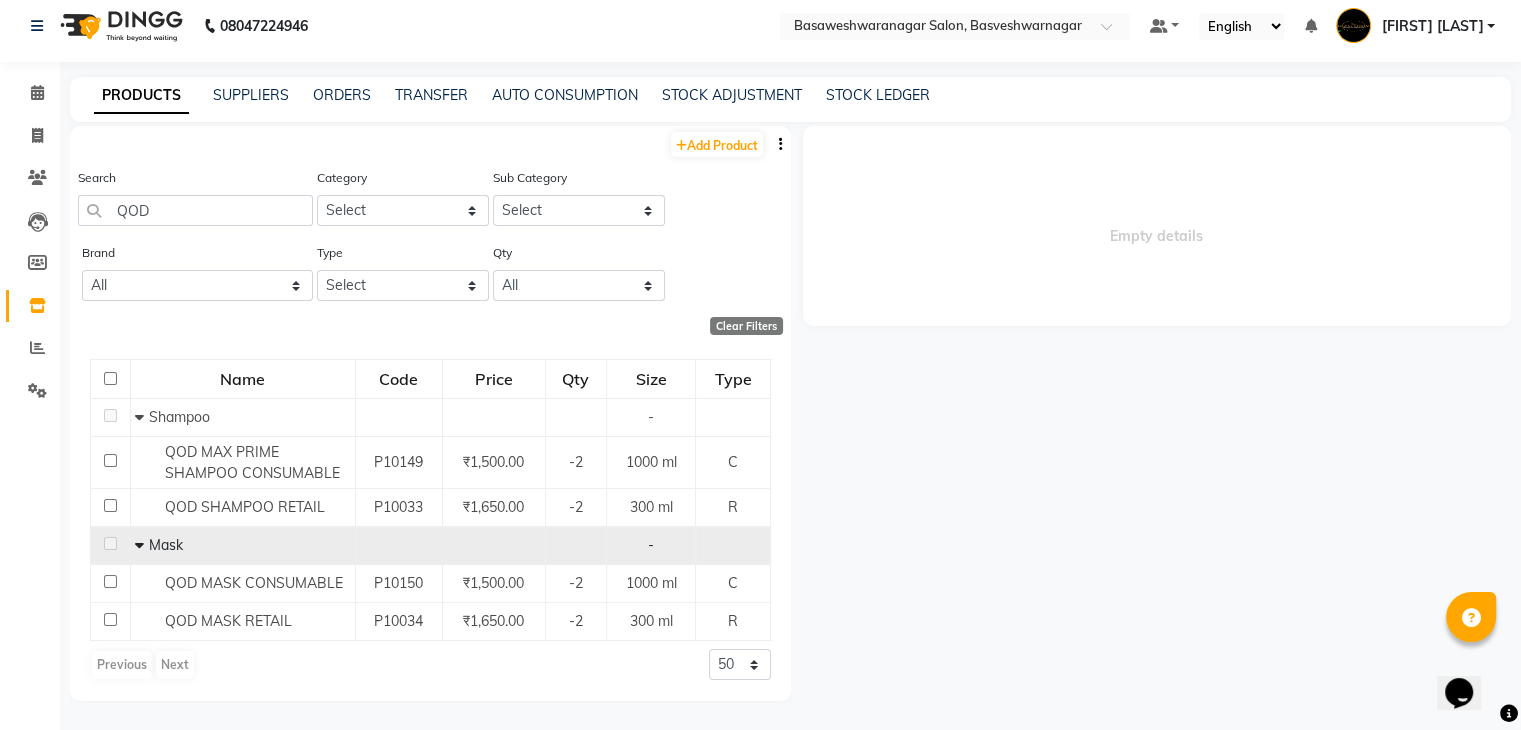scroll, scrollTop: 13, scrollLeft: 0, axis: vertical 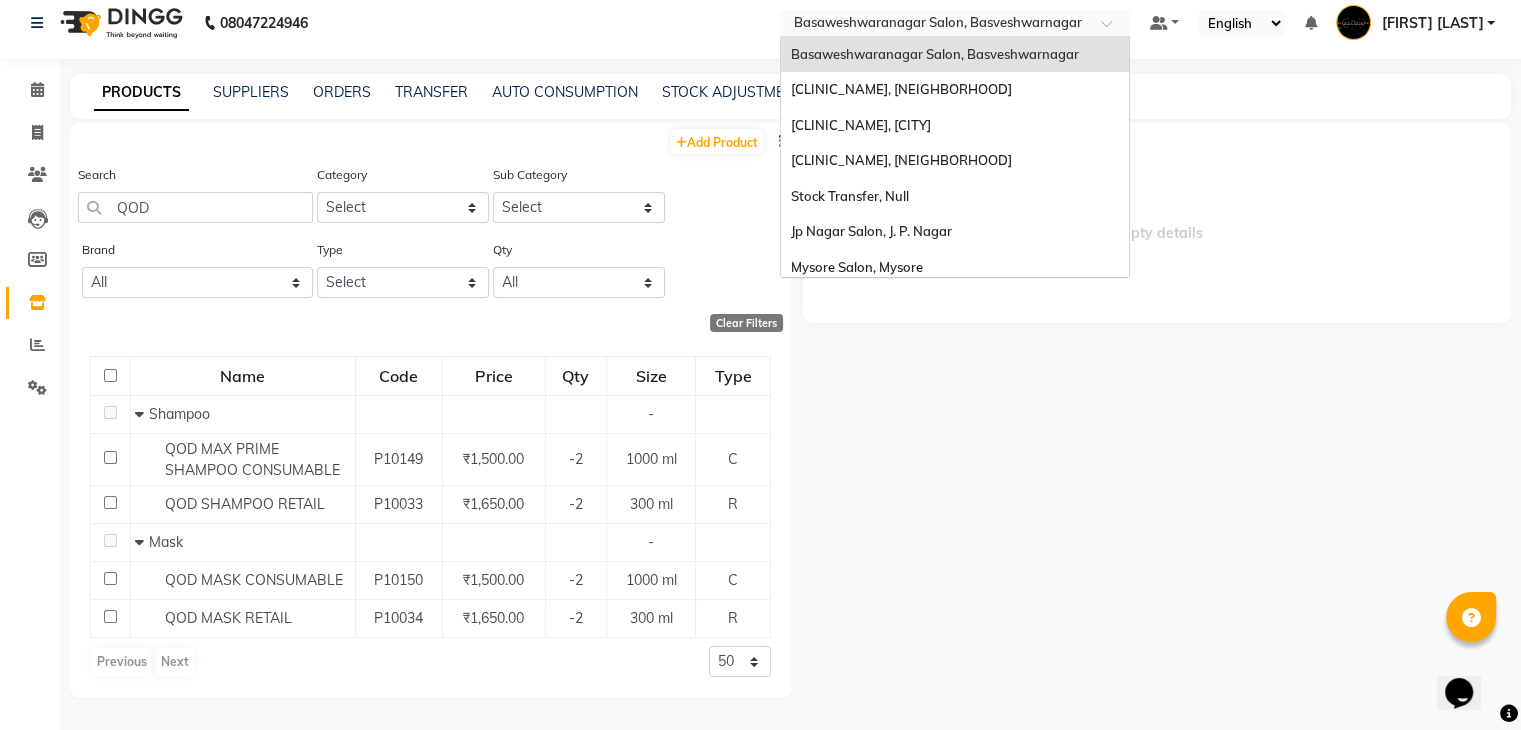 click at bounding box center [935, 25] 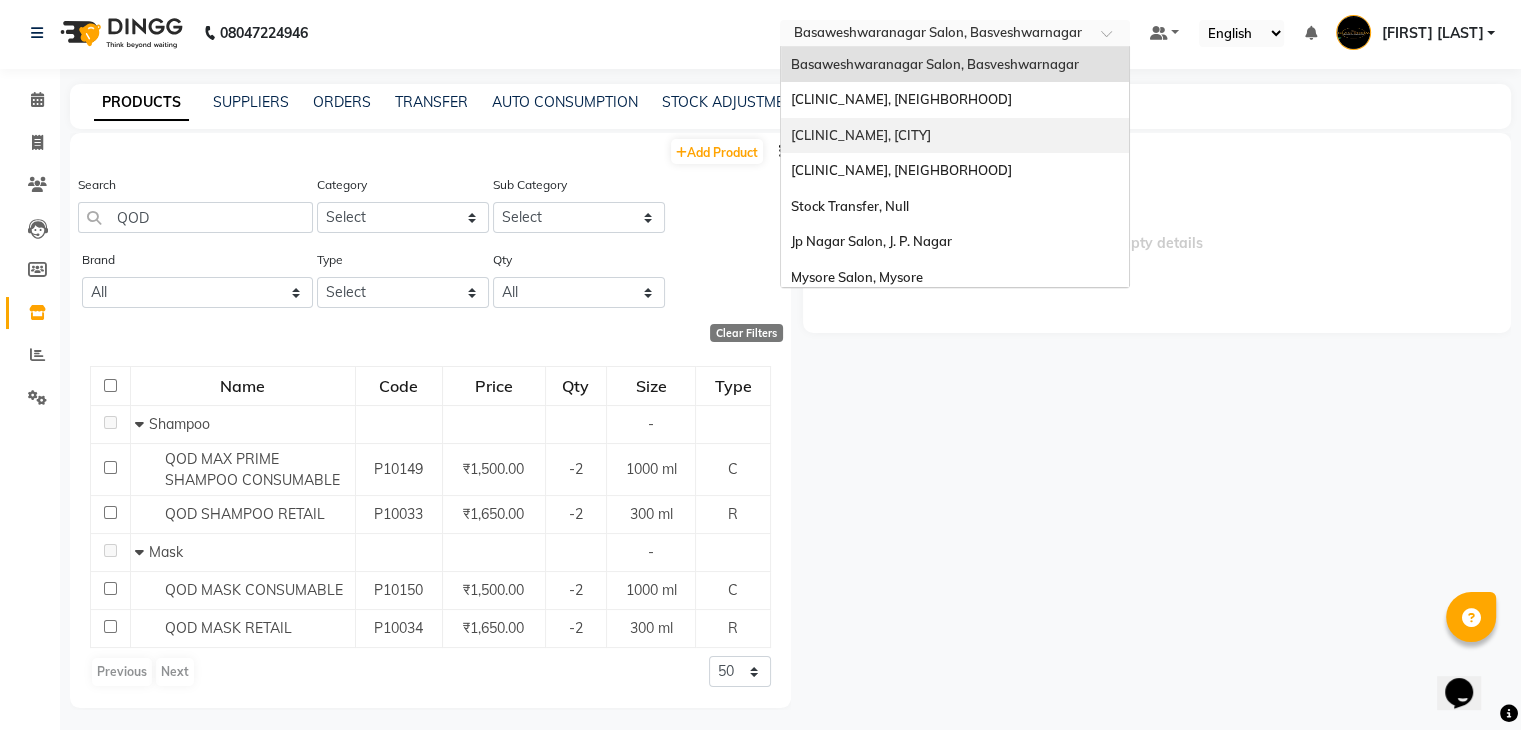 scroll, scrollTop: 0, scrollLeft: 0, axis: both 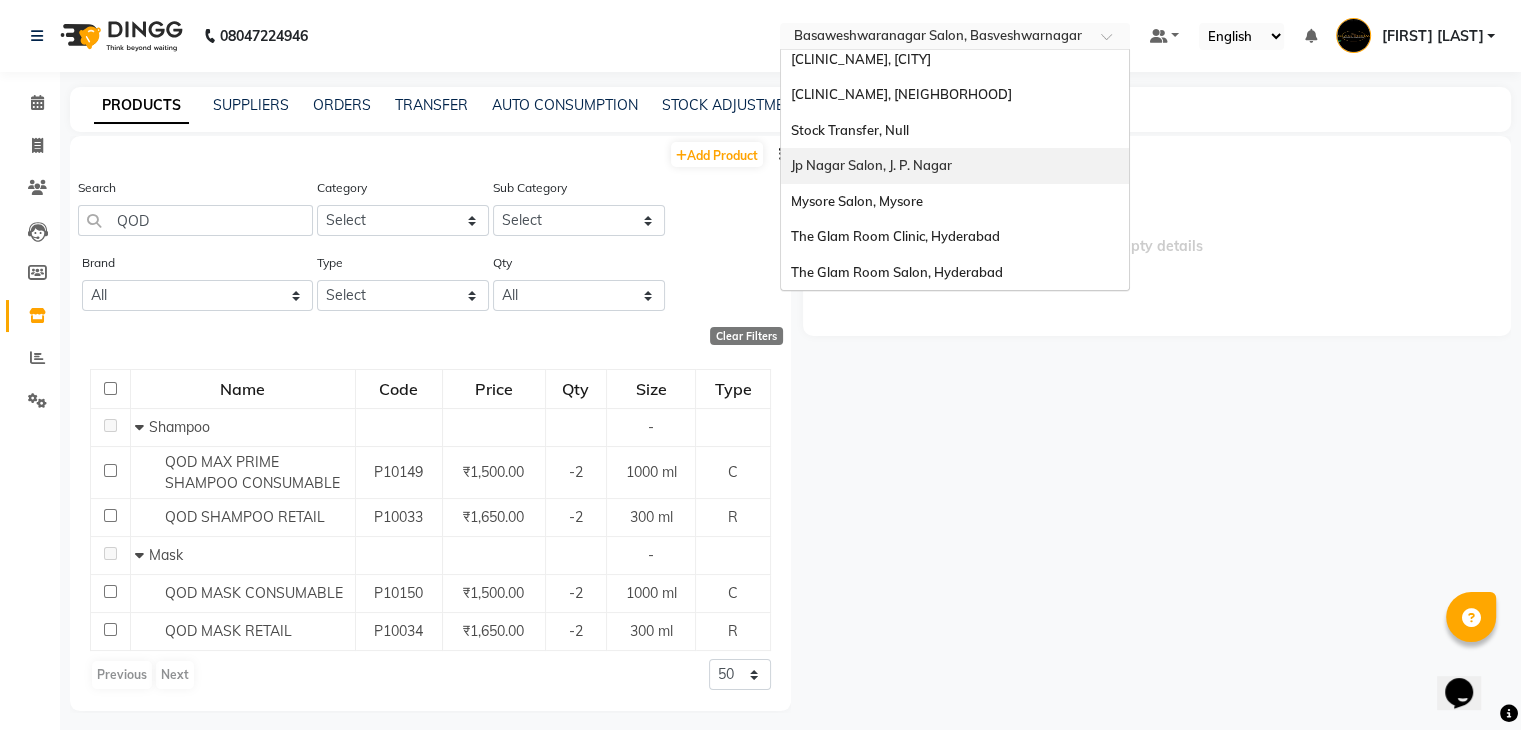 drag, startPoint x: 892, startPoint y: 167, endPoint x: 874, endPoint y: 145, distance: 28.42534 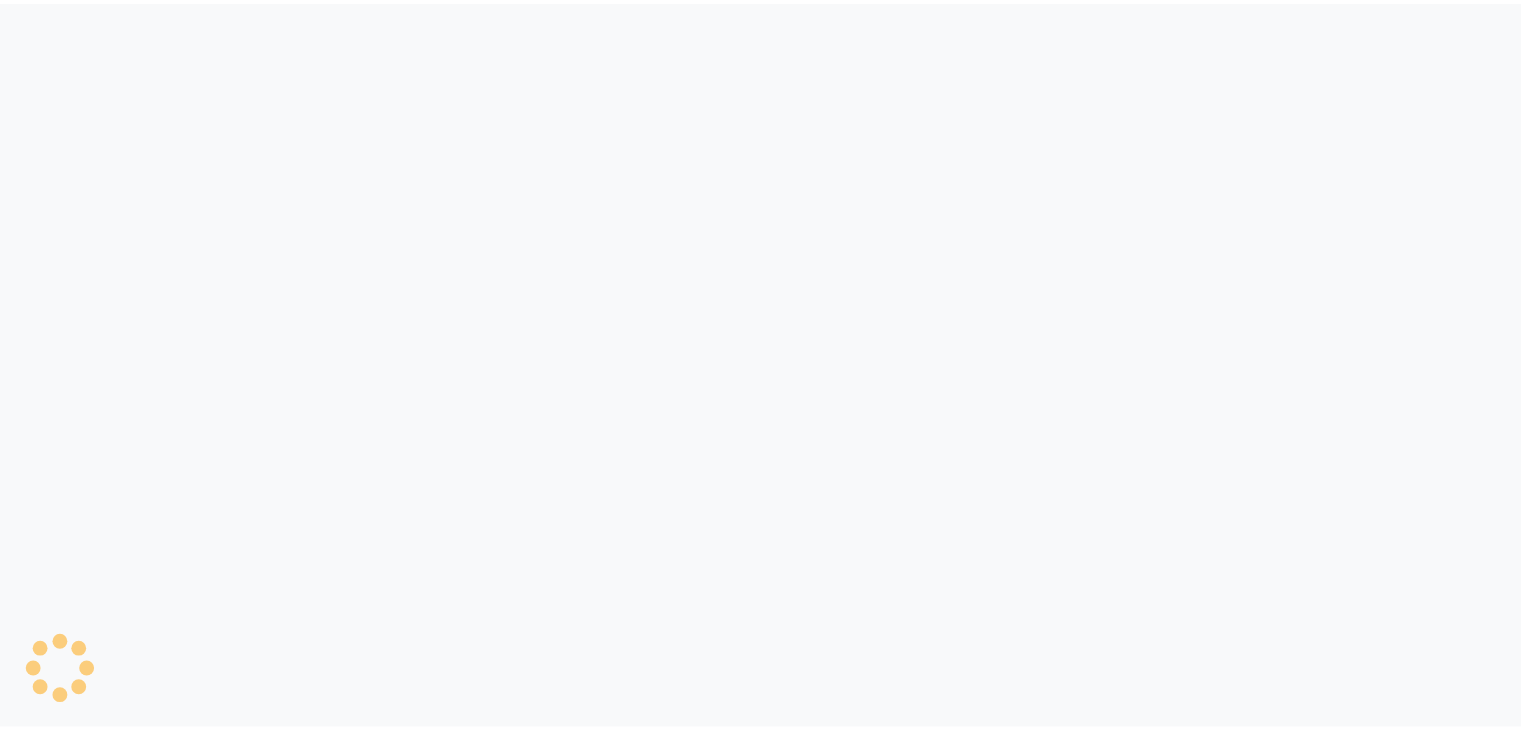 scroll, scrollTop: 0, scrollLeft: 0, axis: both 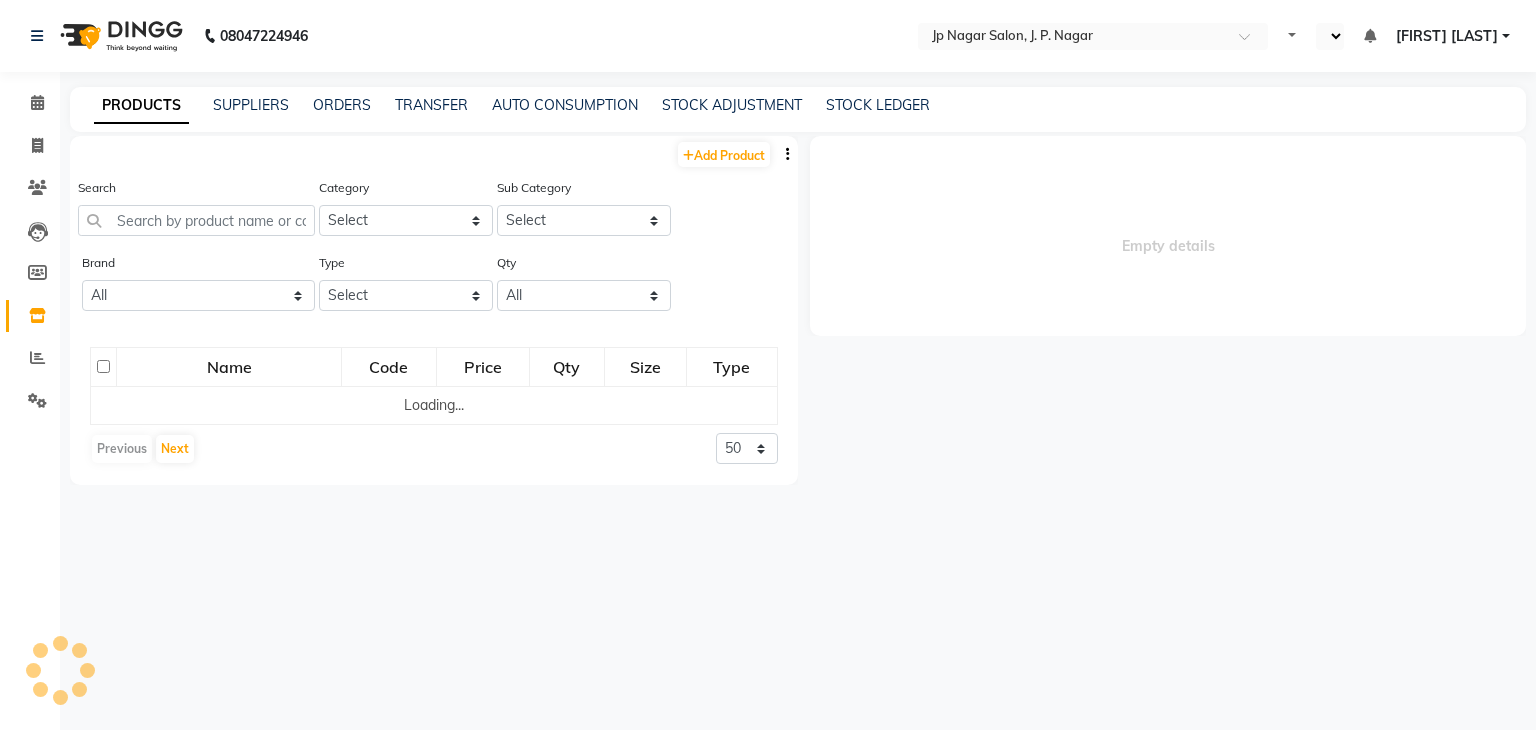 select on "en" 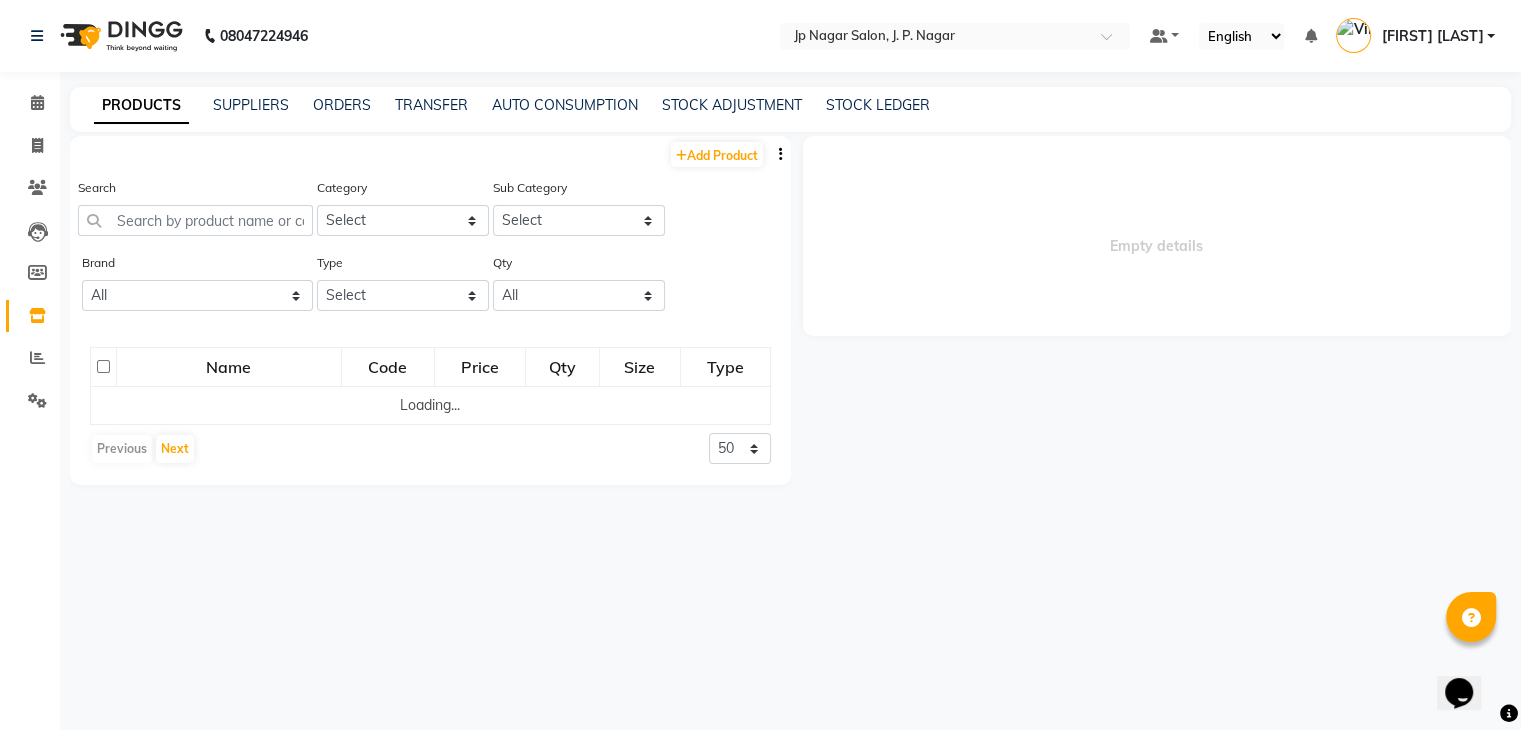 scroll, scrollTop: 0, scrollLeft: 0, axis: both 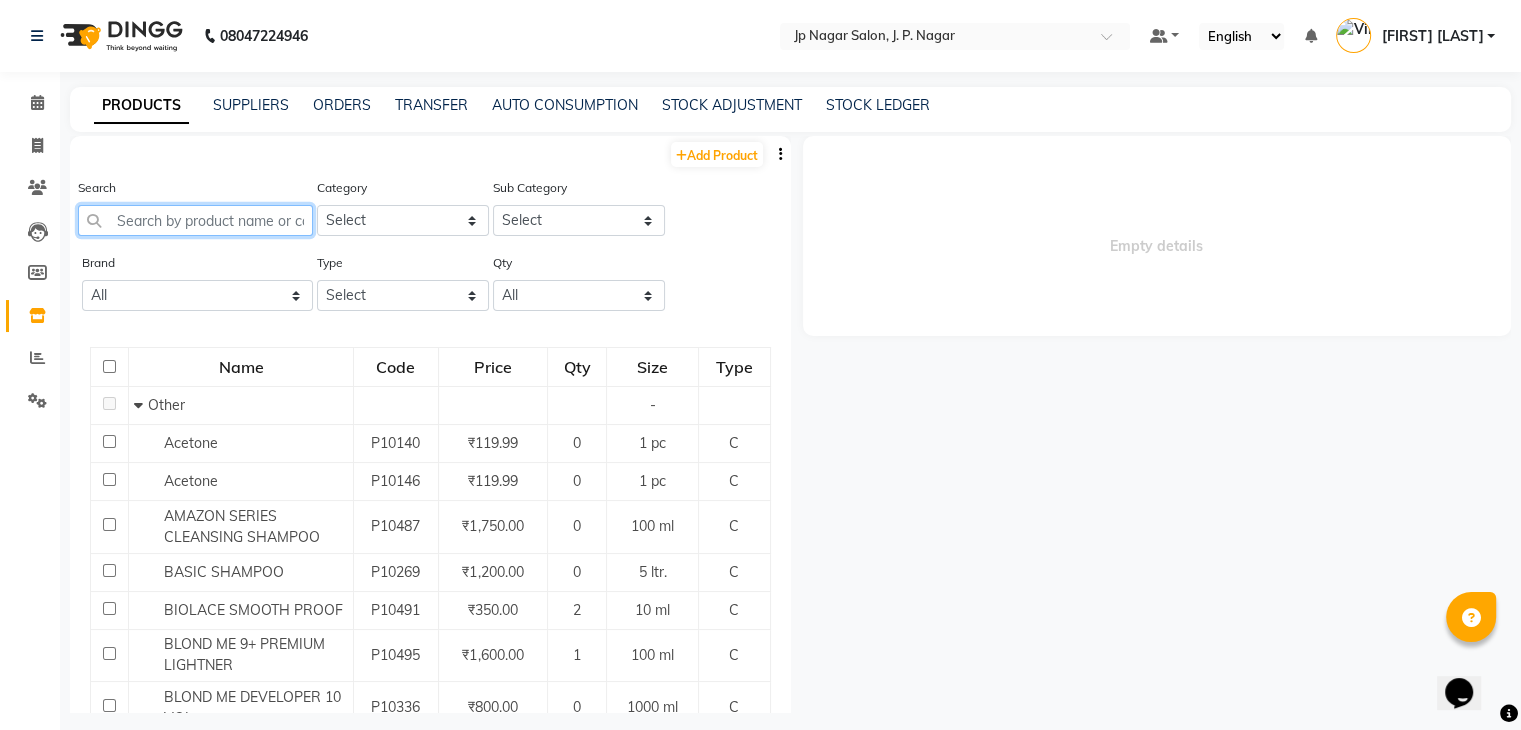click 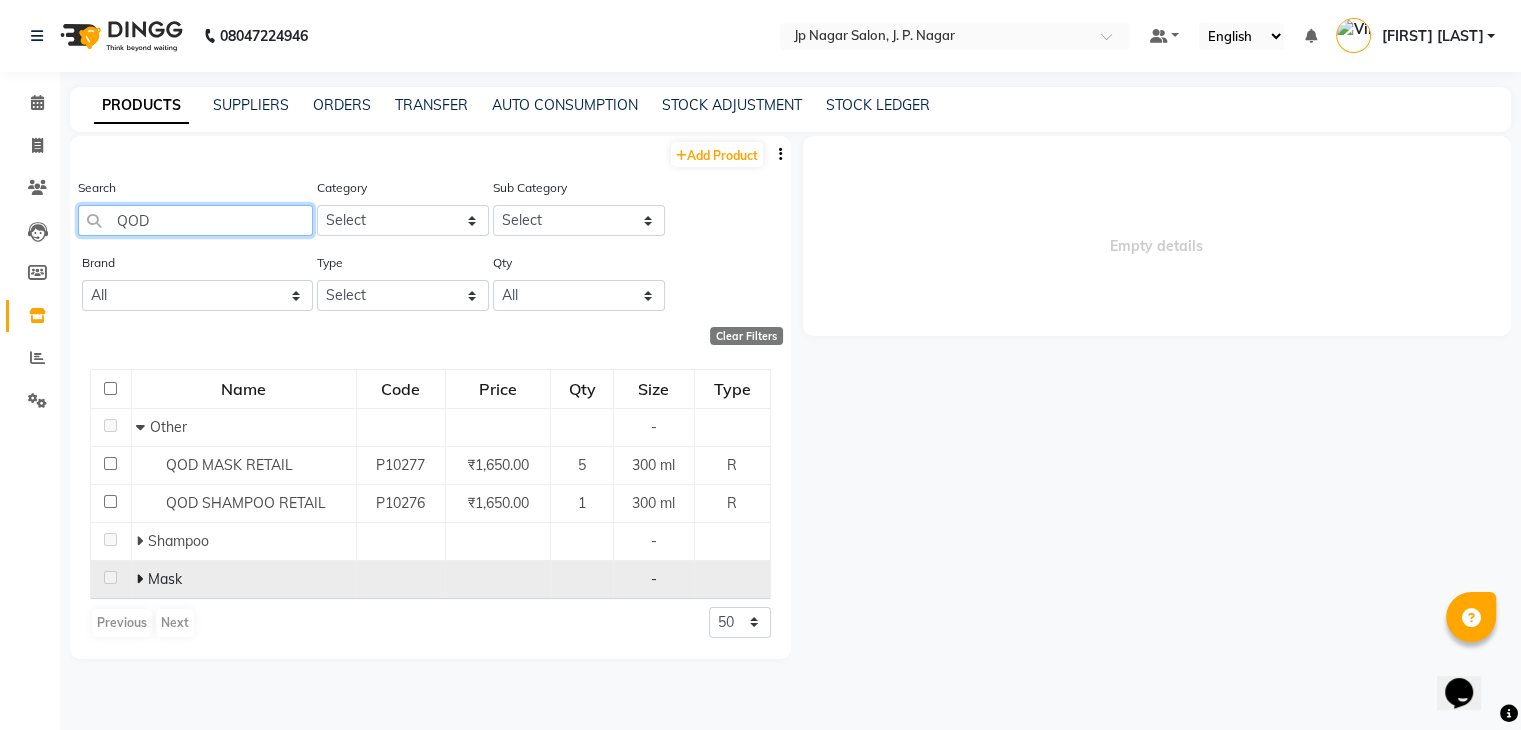 type on "QOD" 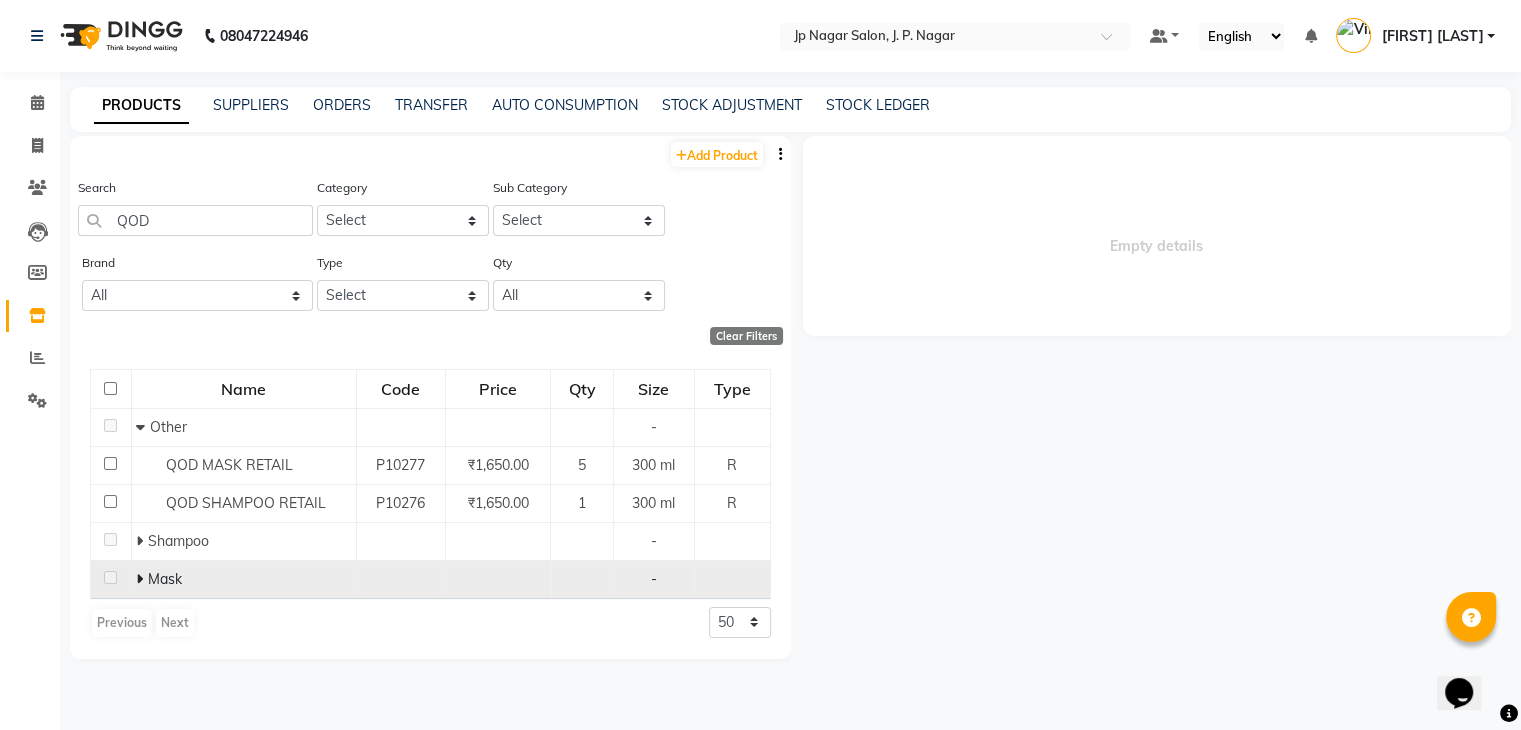 click 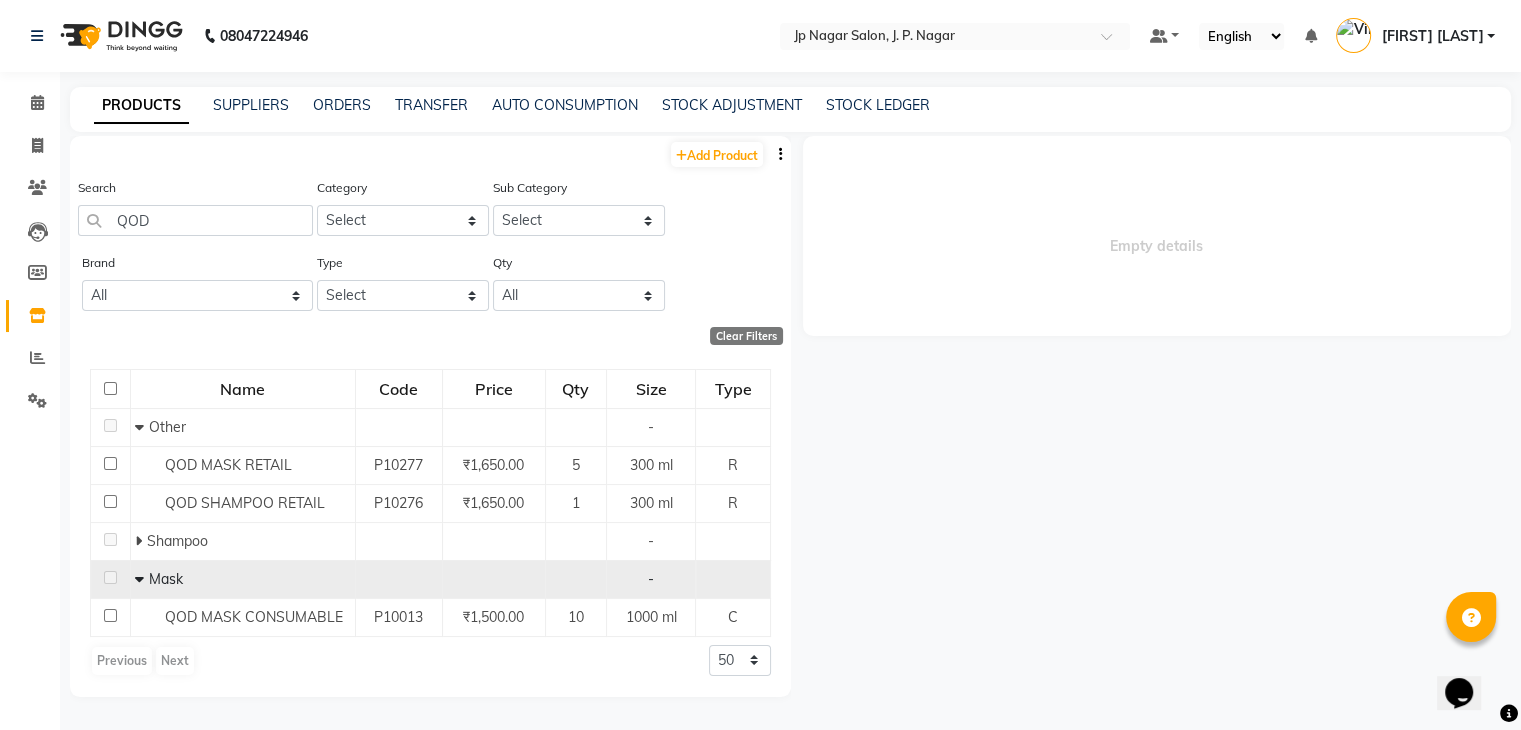 scroll, scrollTop: 13, scrollLeft: 0, axis: vertical 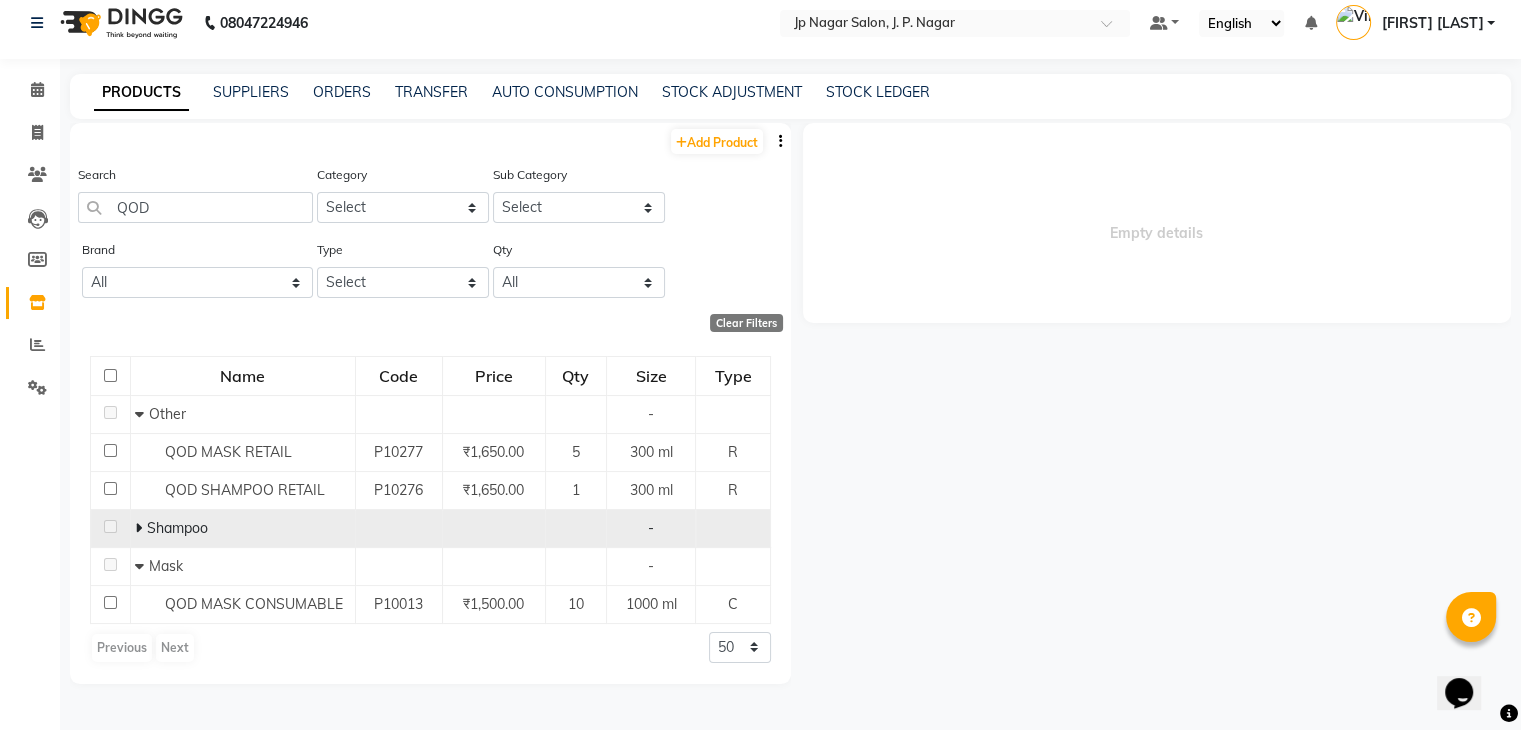 click 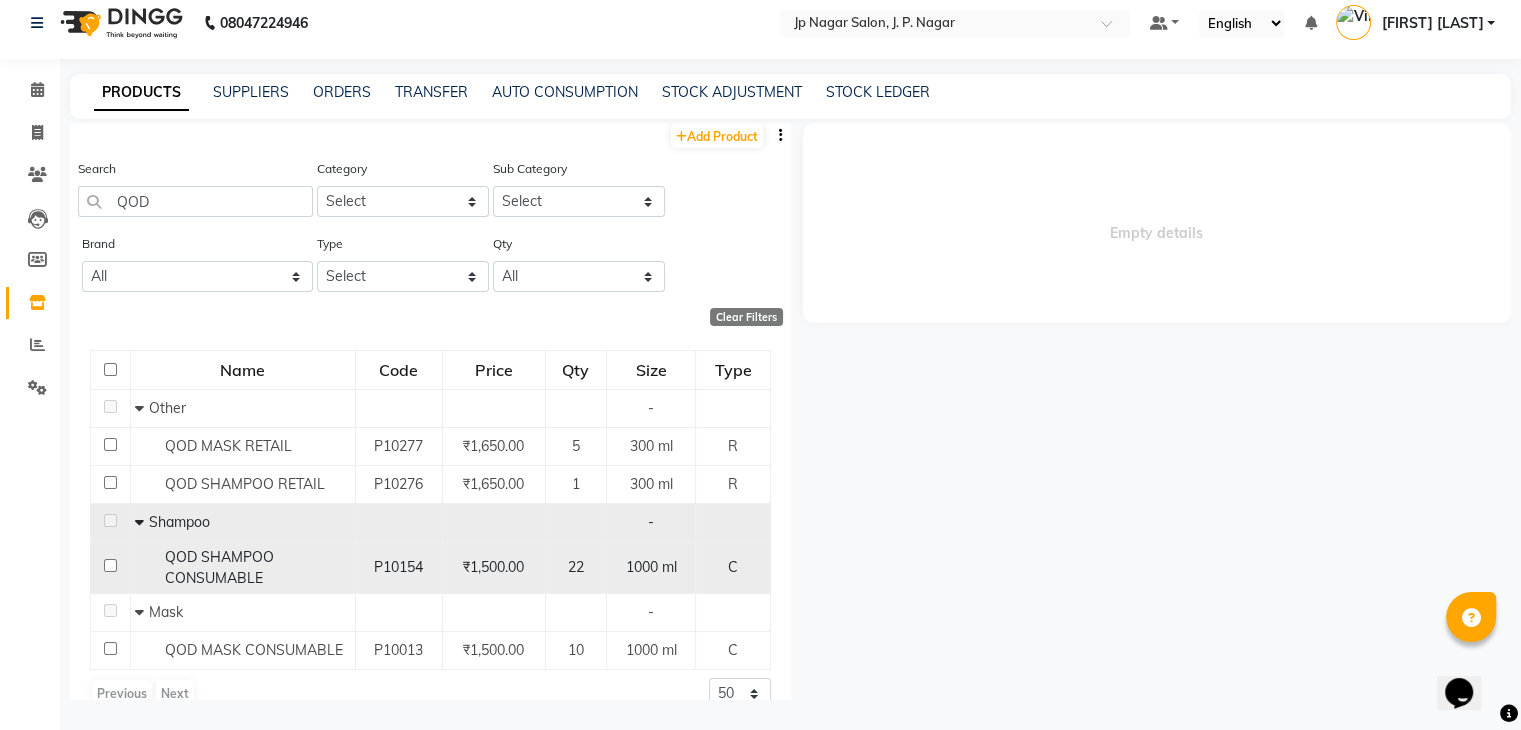 scroll, scrollTop: 0, scrollLeft: 0, axis: both 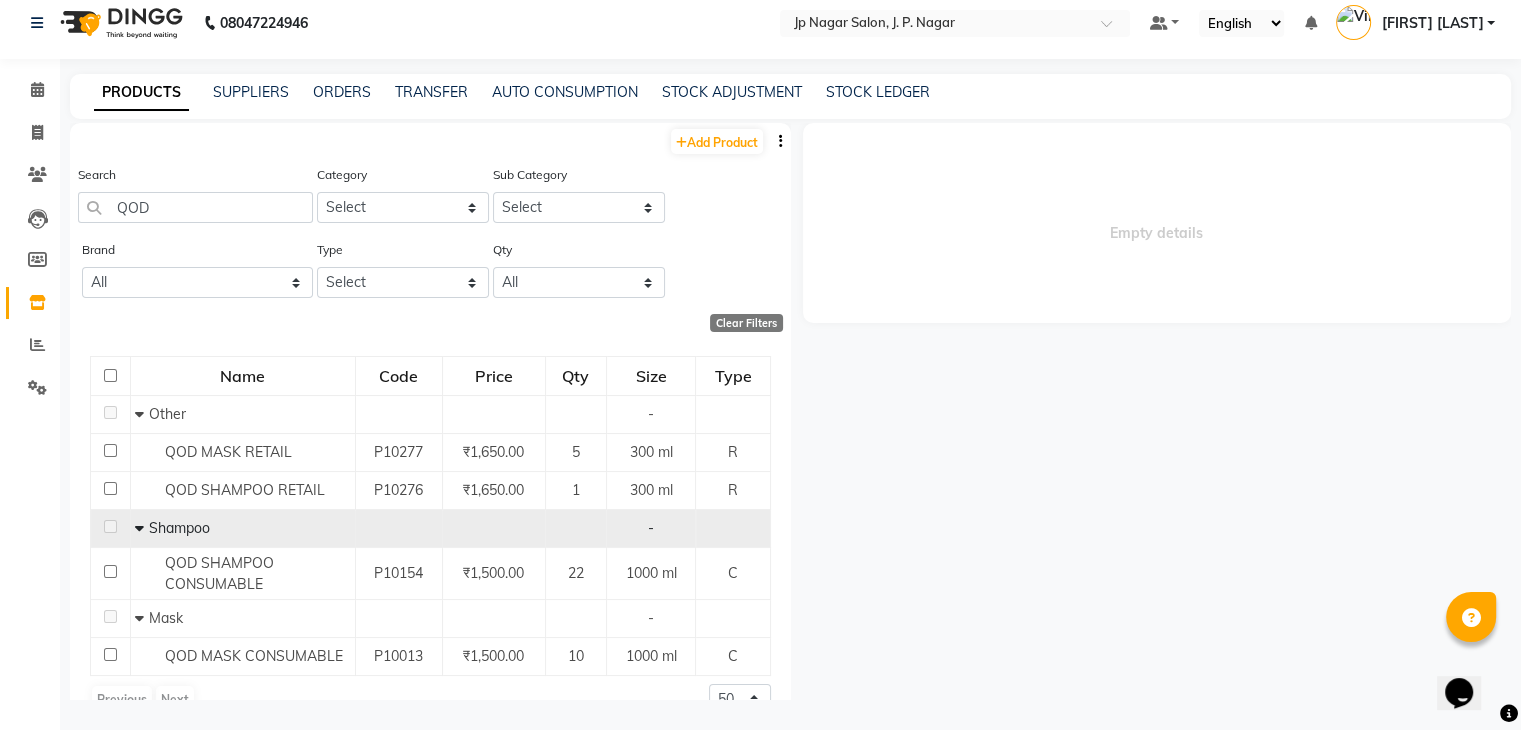 click on "Search QOD Category Select Hair Skin Makeup Personal Care Appliances Beard Waxing Disposable Threading Hands and Feet Beauty Planet Botox Cadiveu Casmara Cheryls Loreal Olaplex Skin Saliglow Vitamin C Serum Hyaluronic Acid  Globlanc Tablet PMU Products Hair Products IV  SKIN Other Sub Category Select" 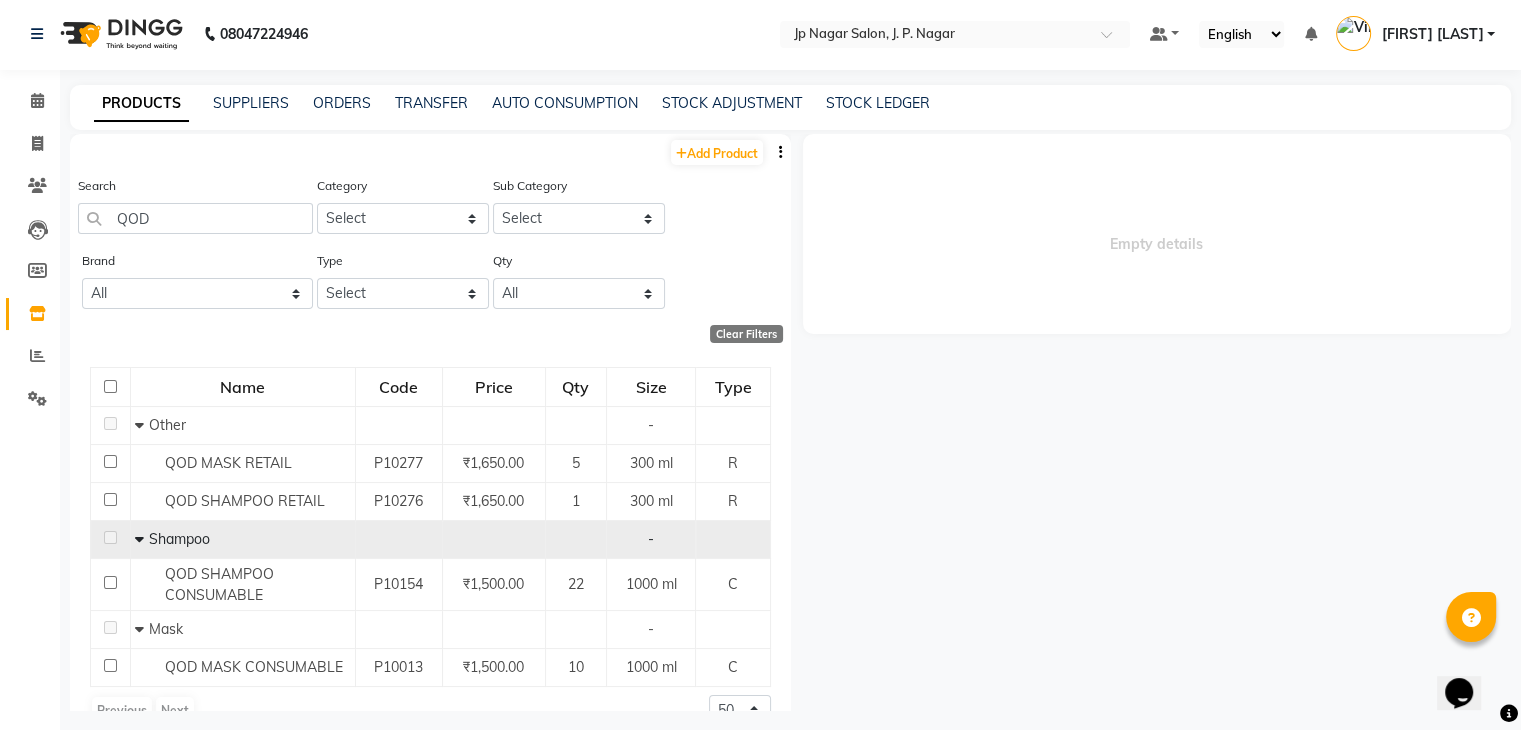 scroll, scrollTop: 0, scrollLeft: 0, axis: both 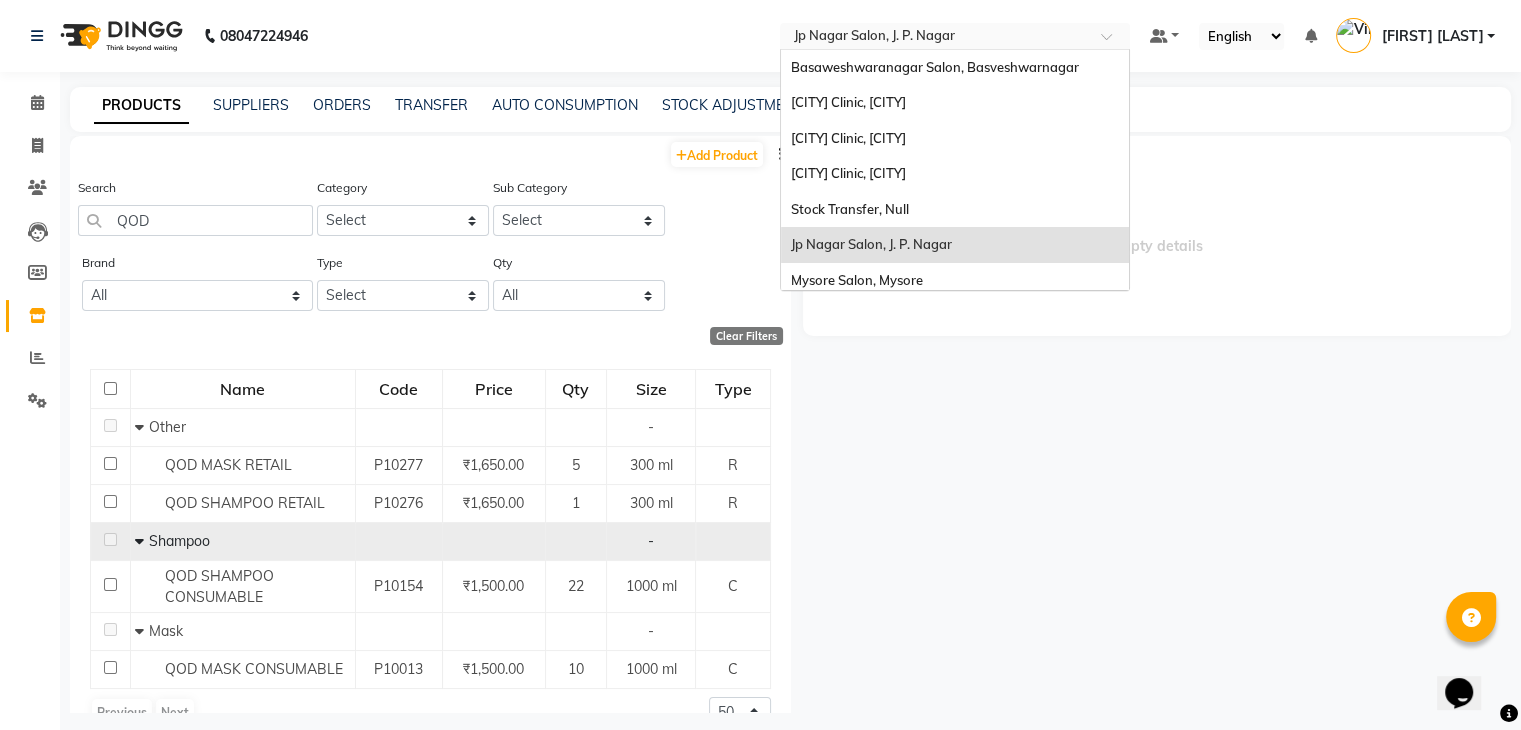 click at bounding box center (935, 38) 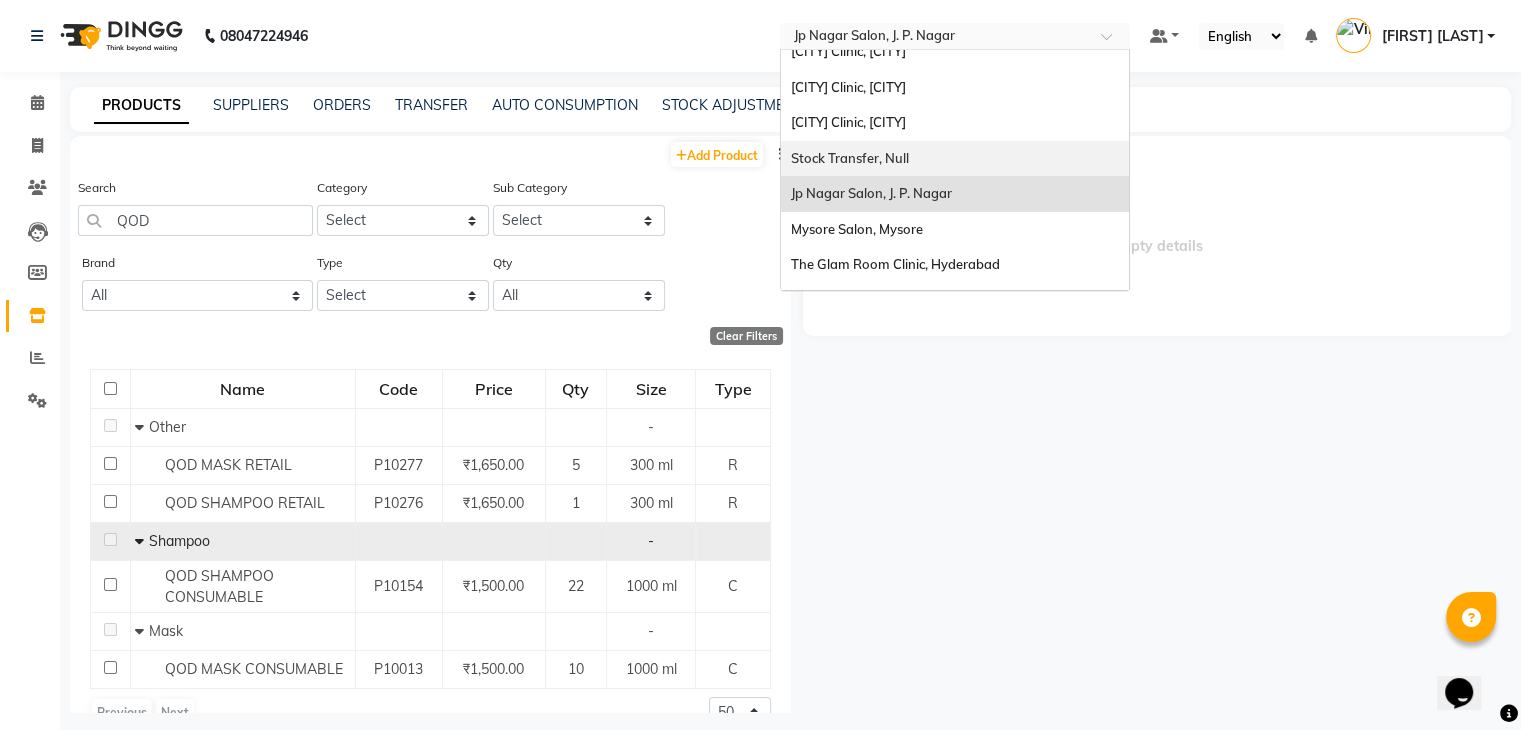 scroll, scrollTop: 79, scrollLeft: 0, axis: vertical 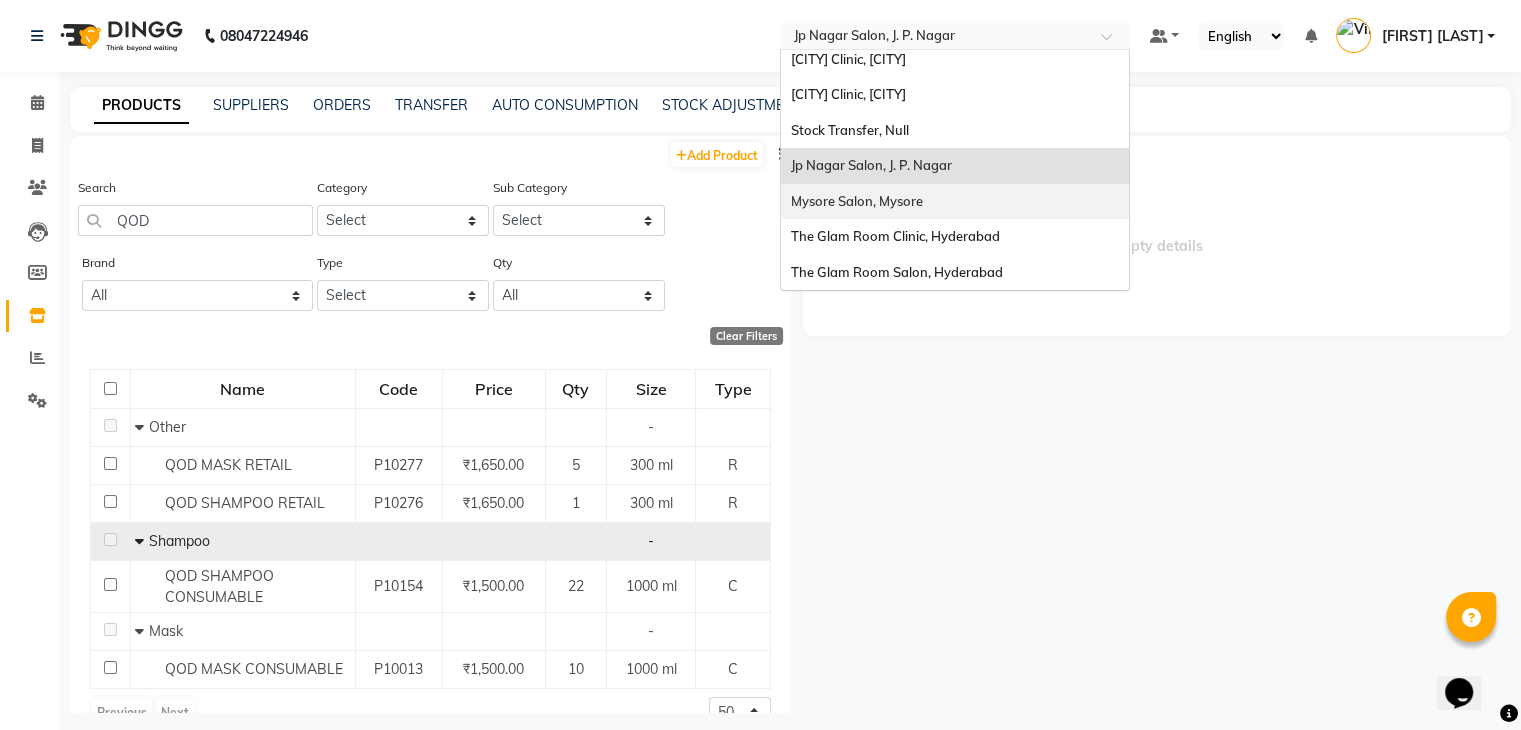 click on "Mysore Salon, Mysore" at bounding box center [857, 201] 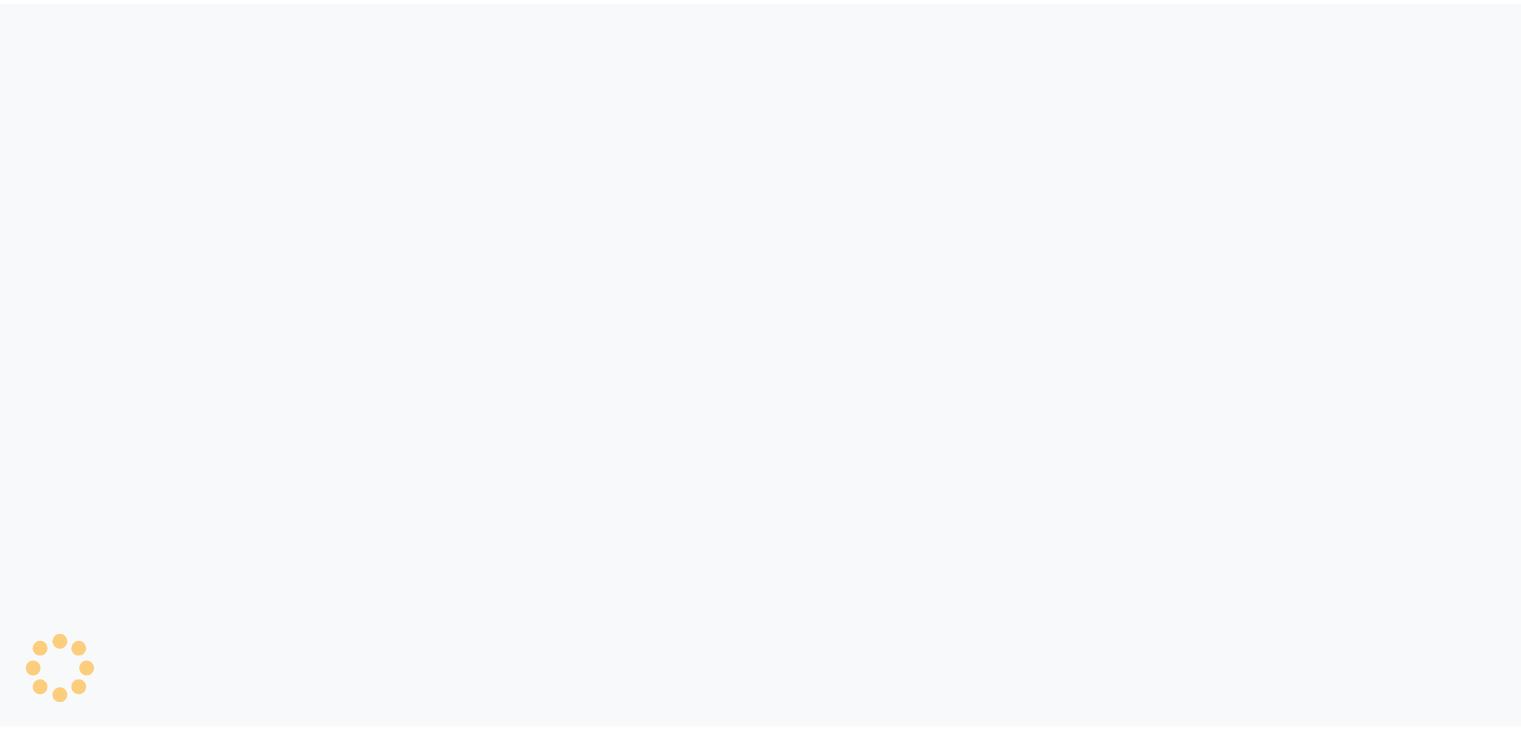 scroll, scrollTop: 0, scrollLeft: 0, axis: both 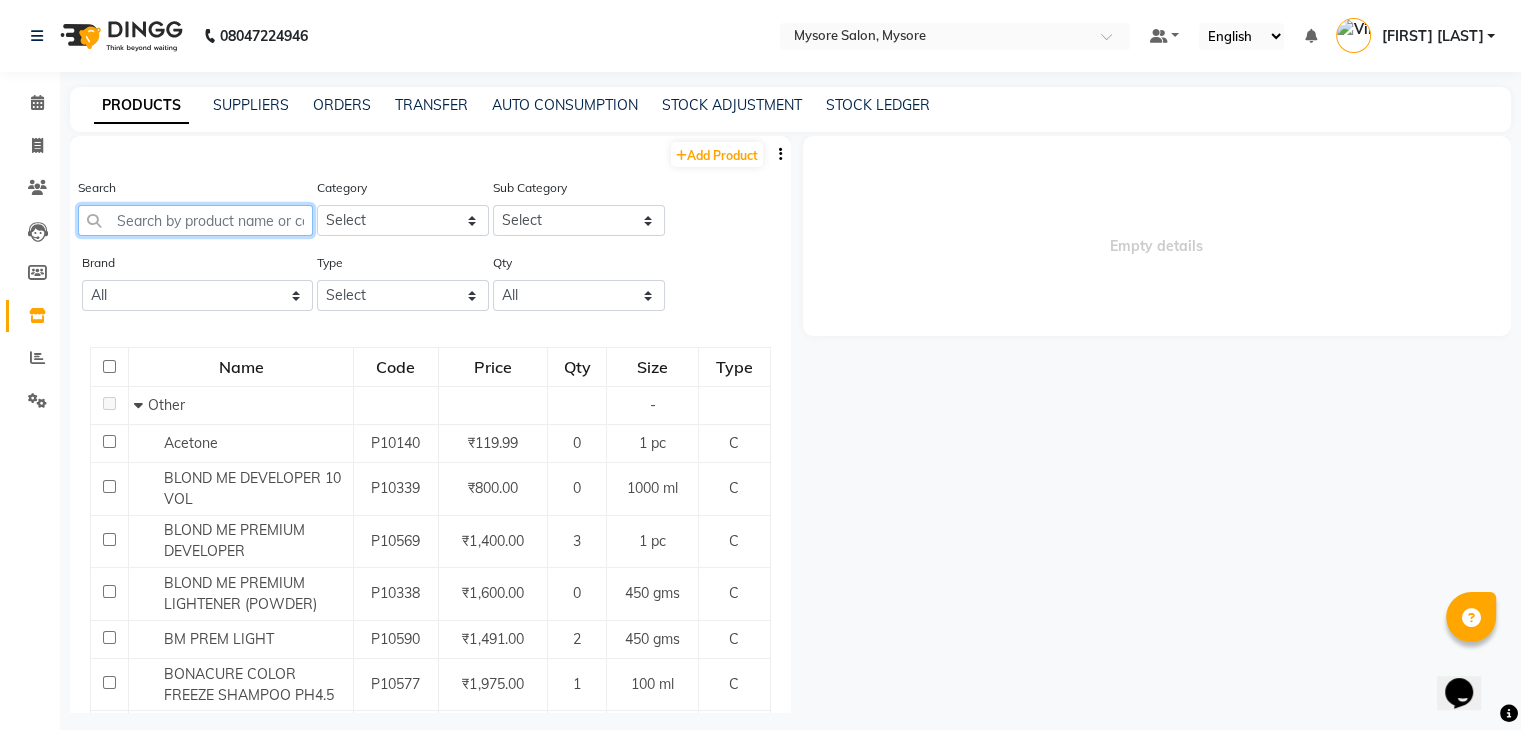 click 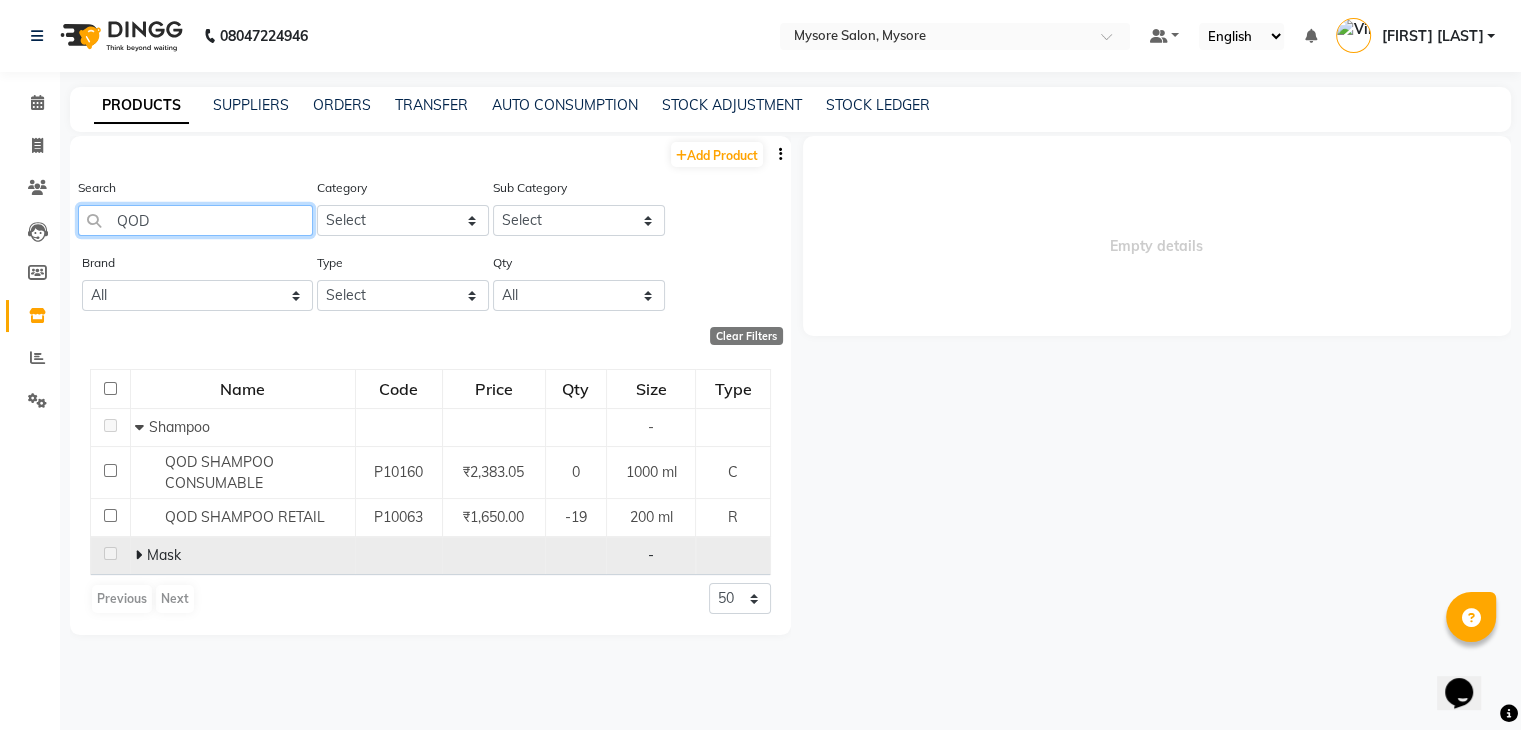 type on "QOD" 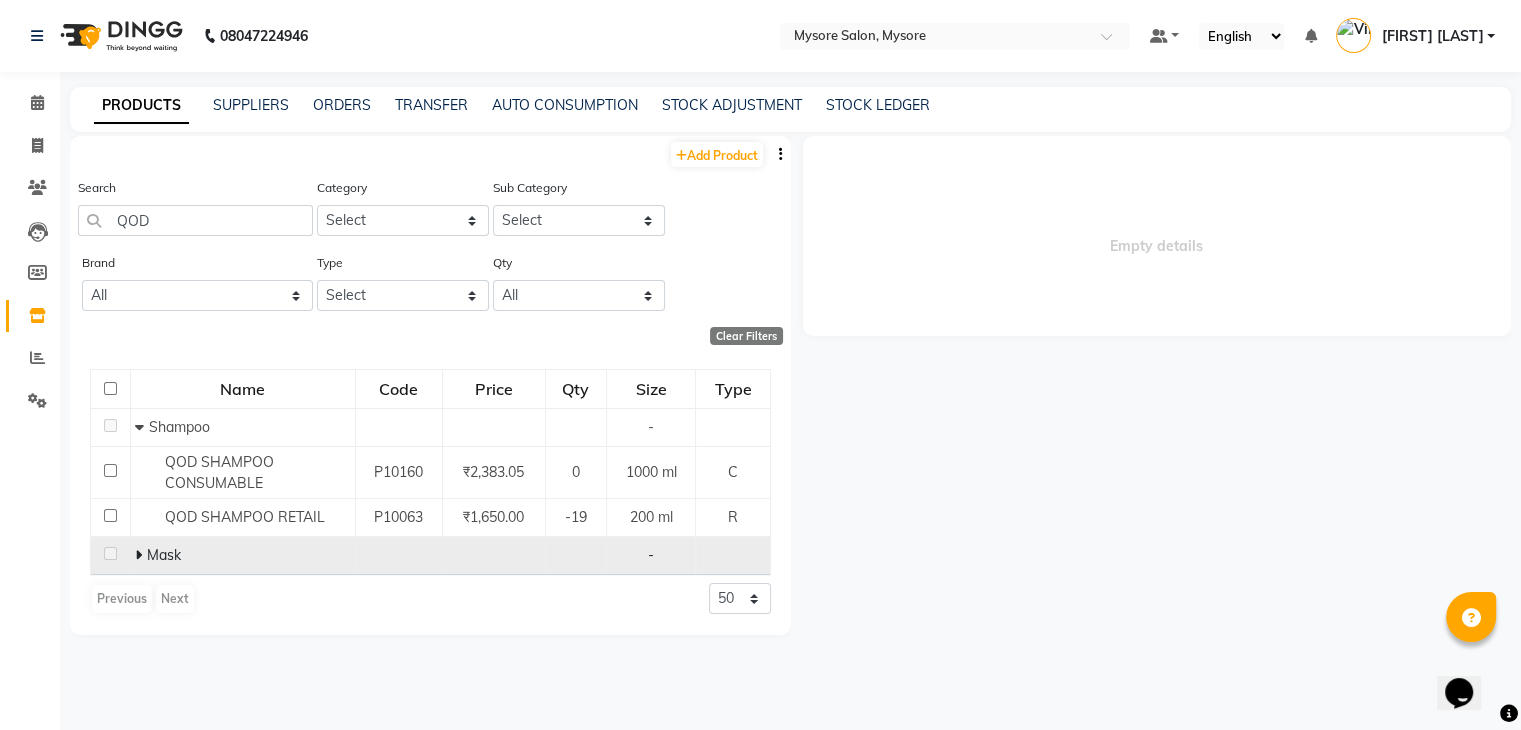 click 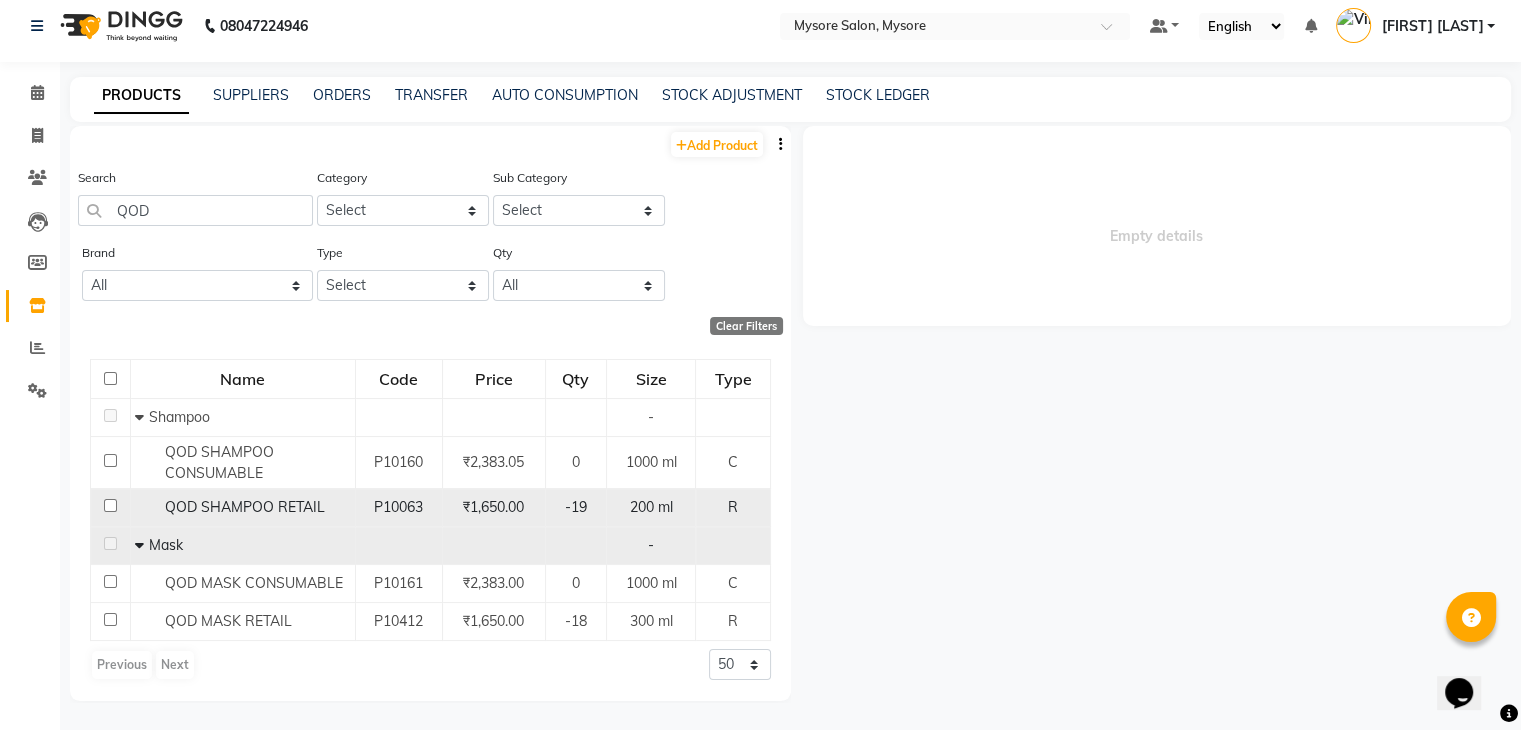scroll, scrollTop: 13, scrollLeft: 0, axis: vertical 